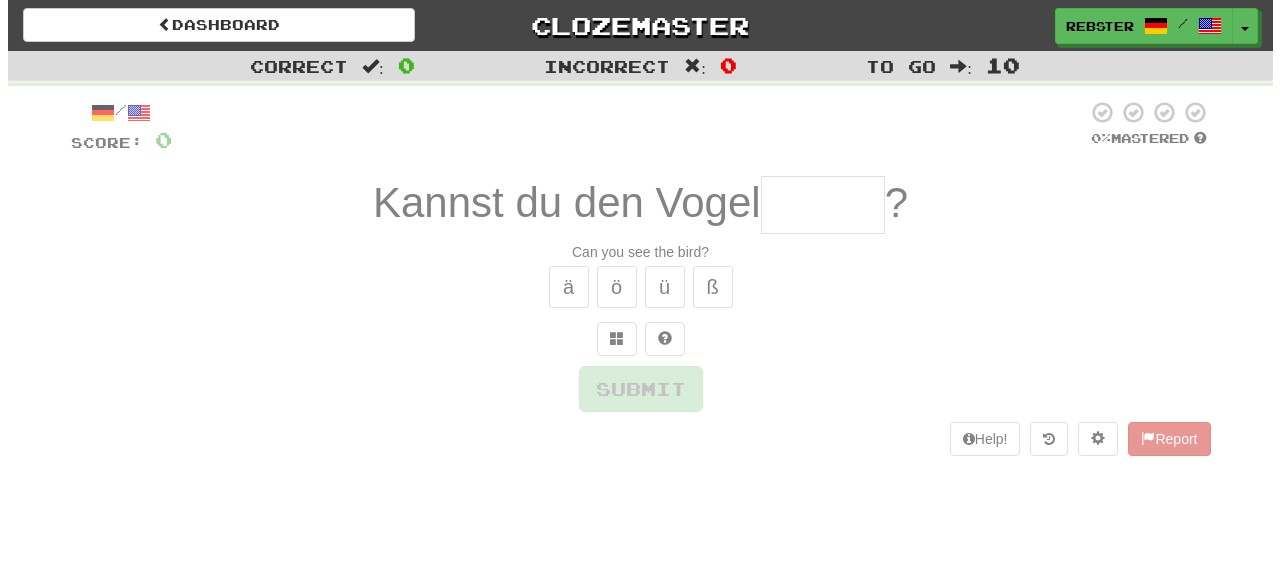scroll, scrollTop: 0, scrollLeft: 0, axis: both 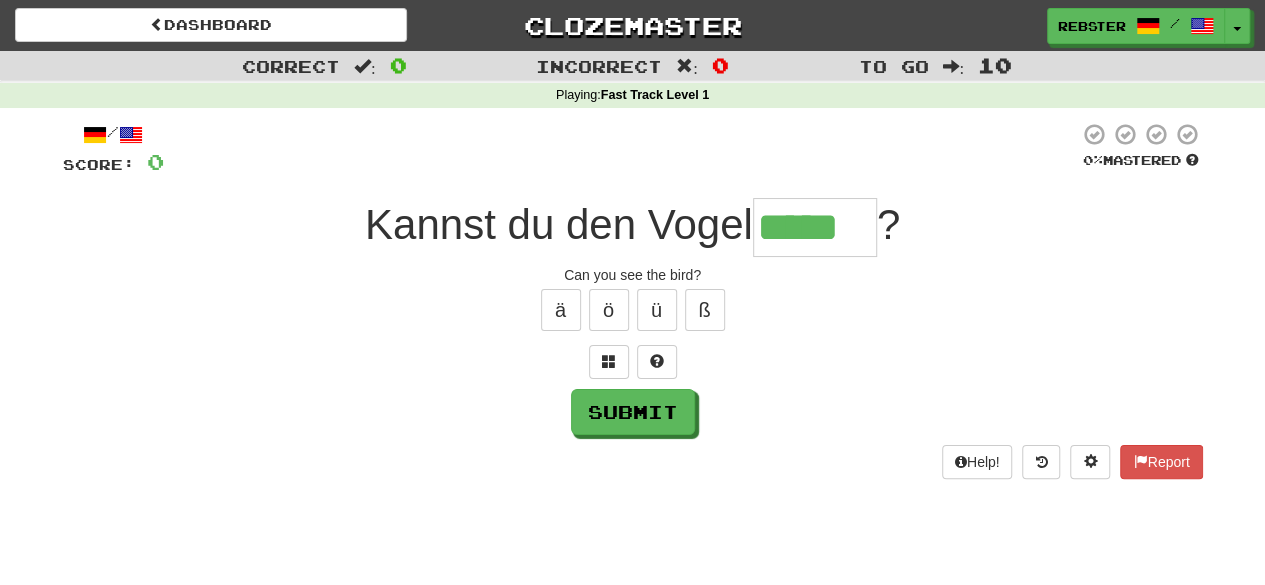 type on "*****" 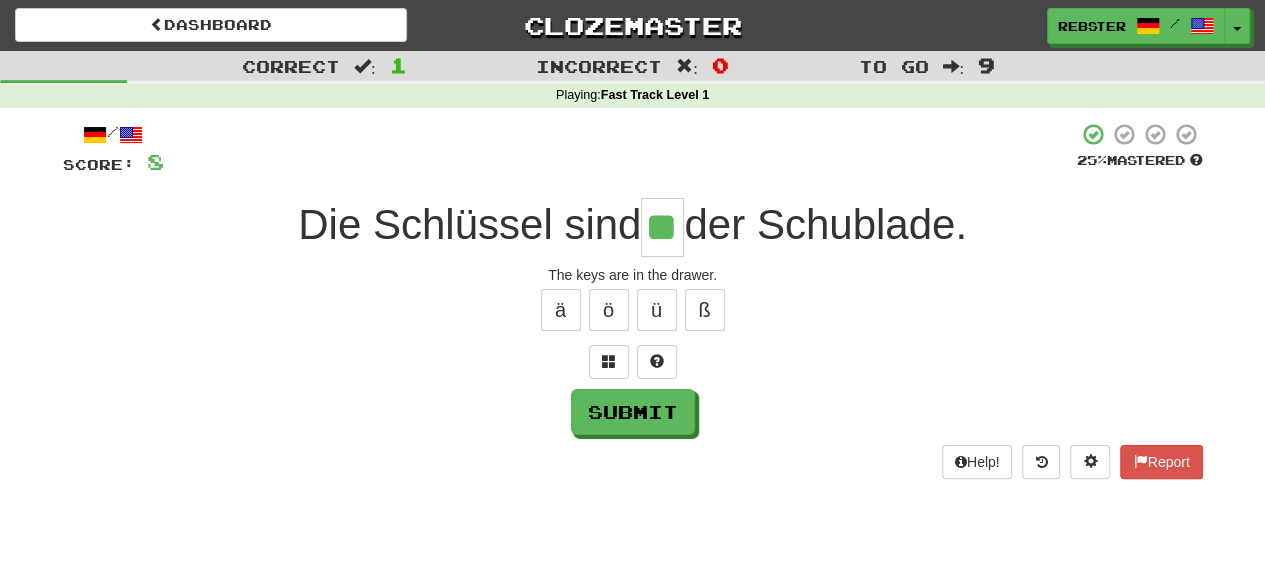 type on "**" 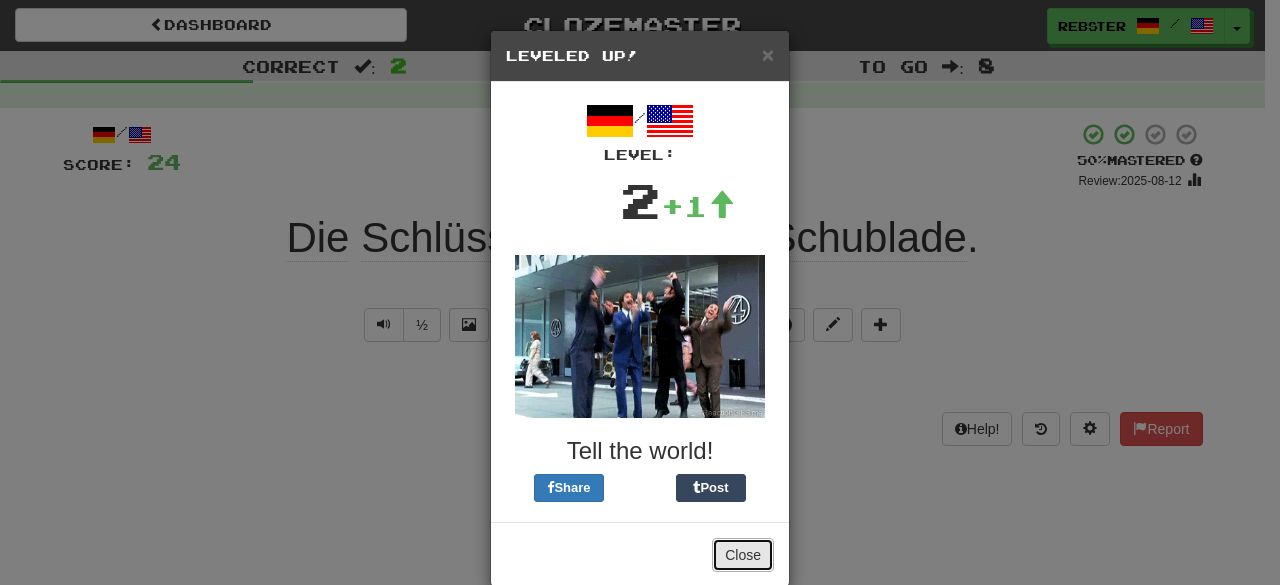 click on "Close" at bounding box center (743, 555) 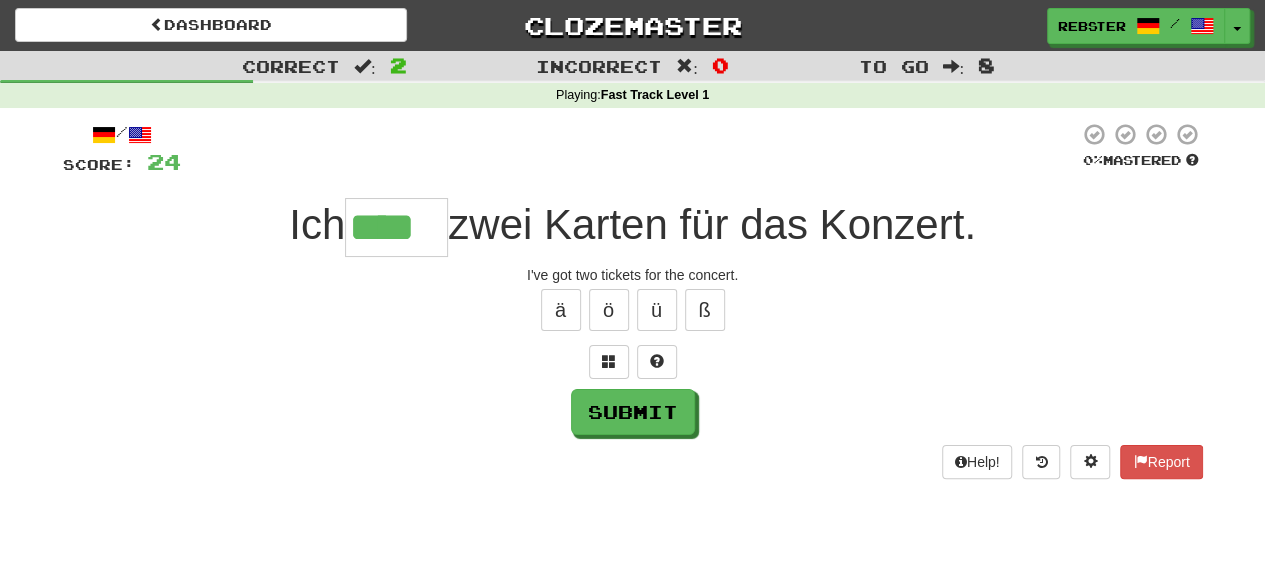 type on "****" 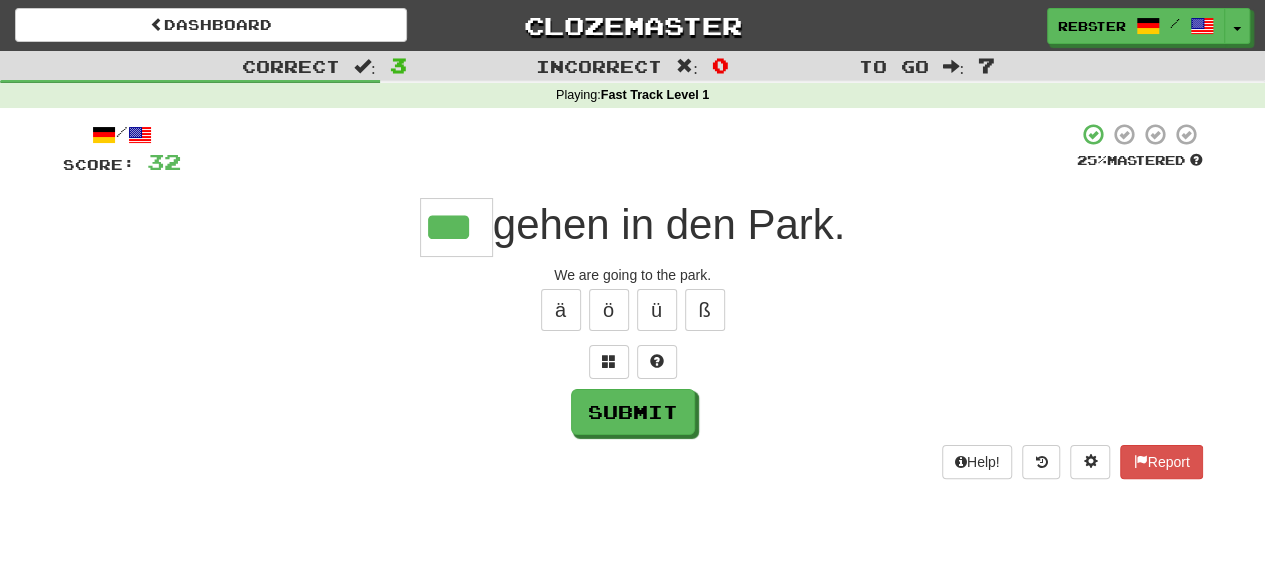 type on "***" 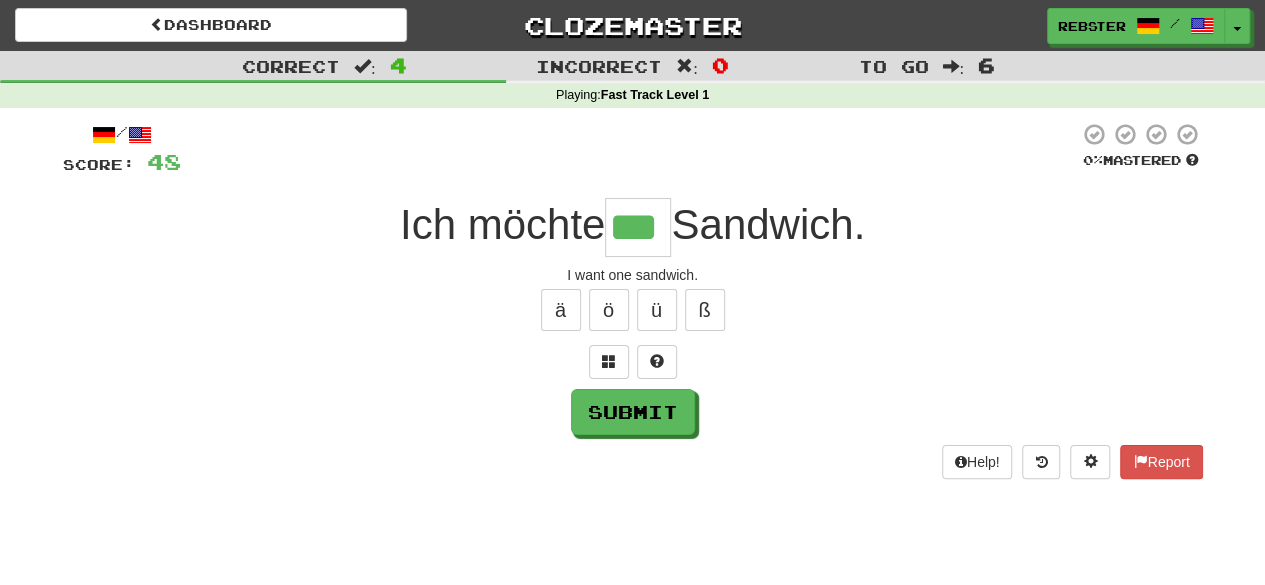 type on "***" 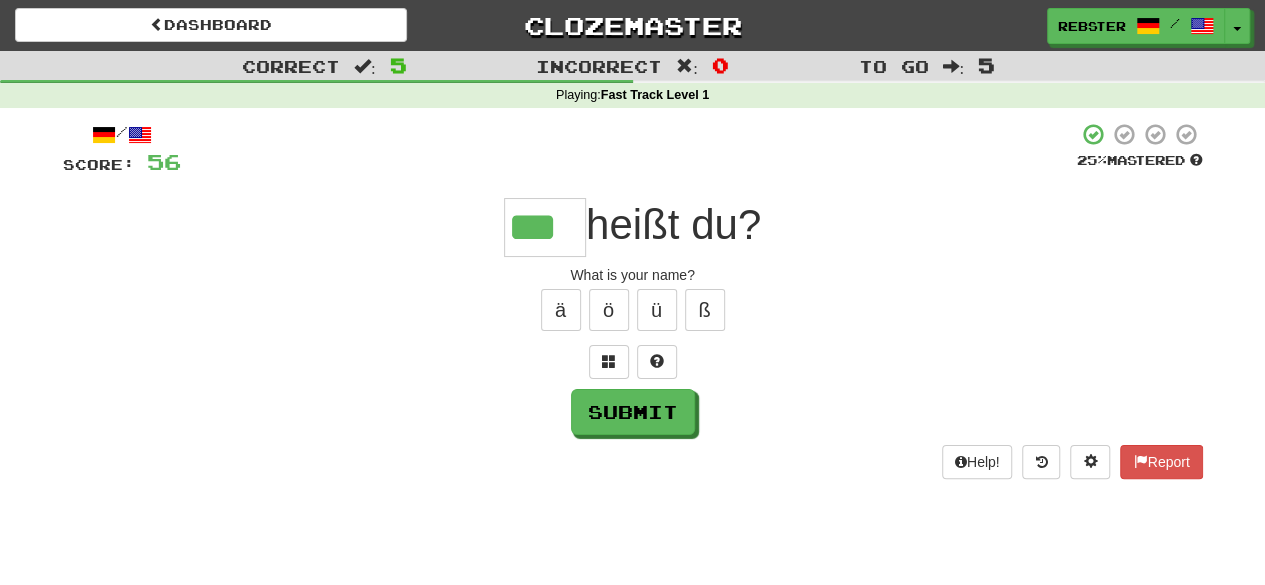 type on "***" 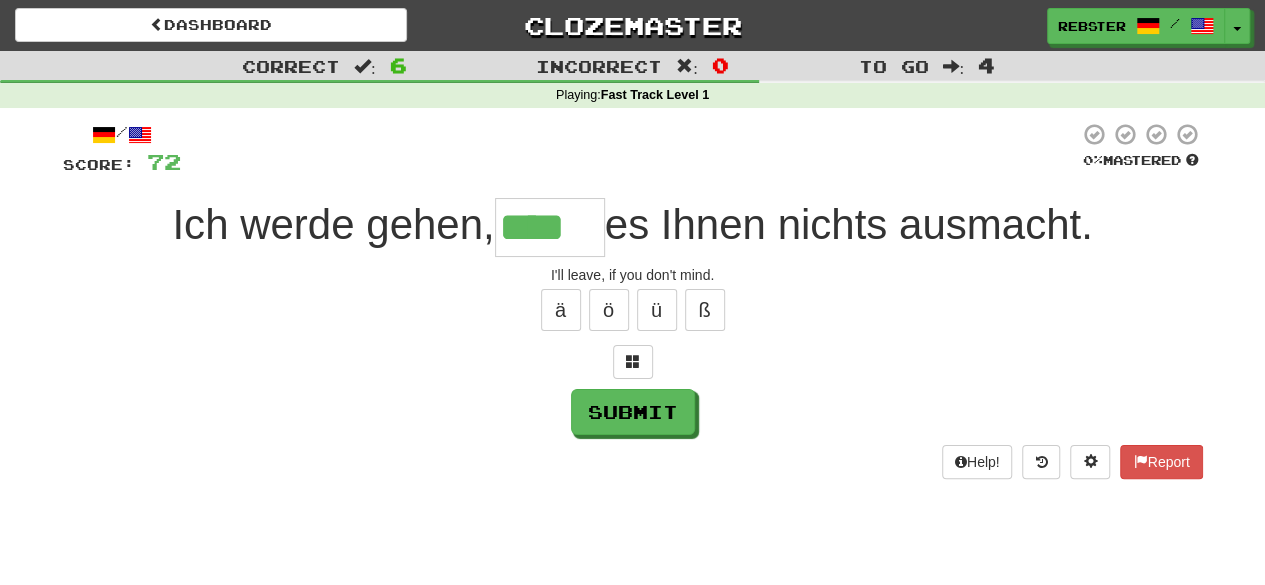 type on "****" 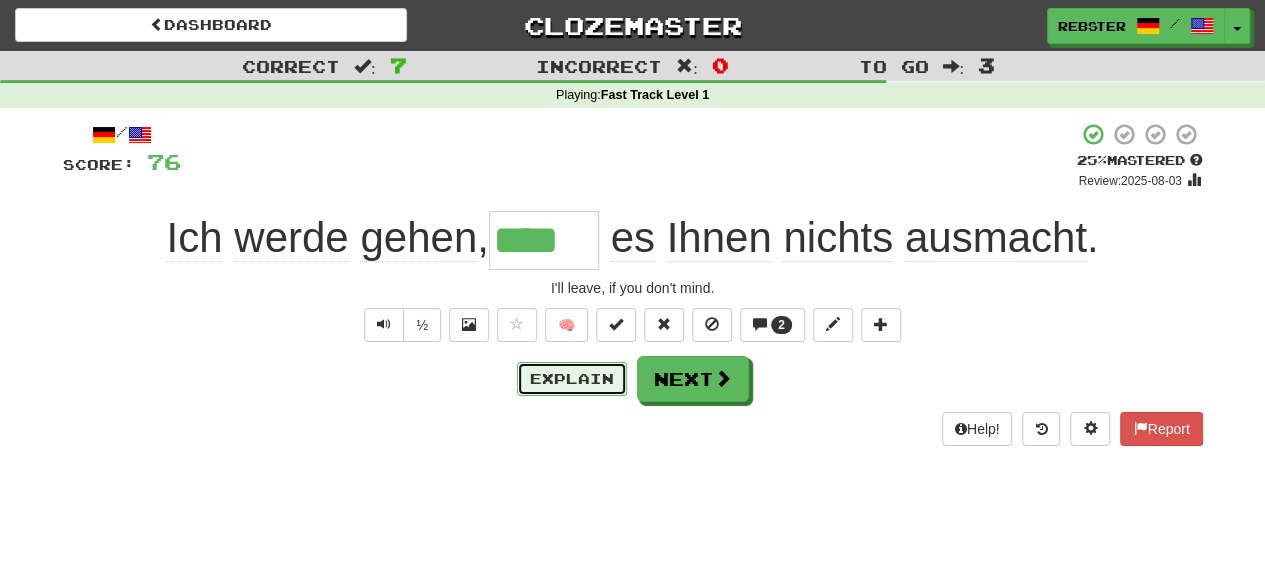 click on "Explain" at bounding box center [572, 379] 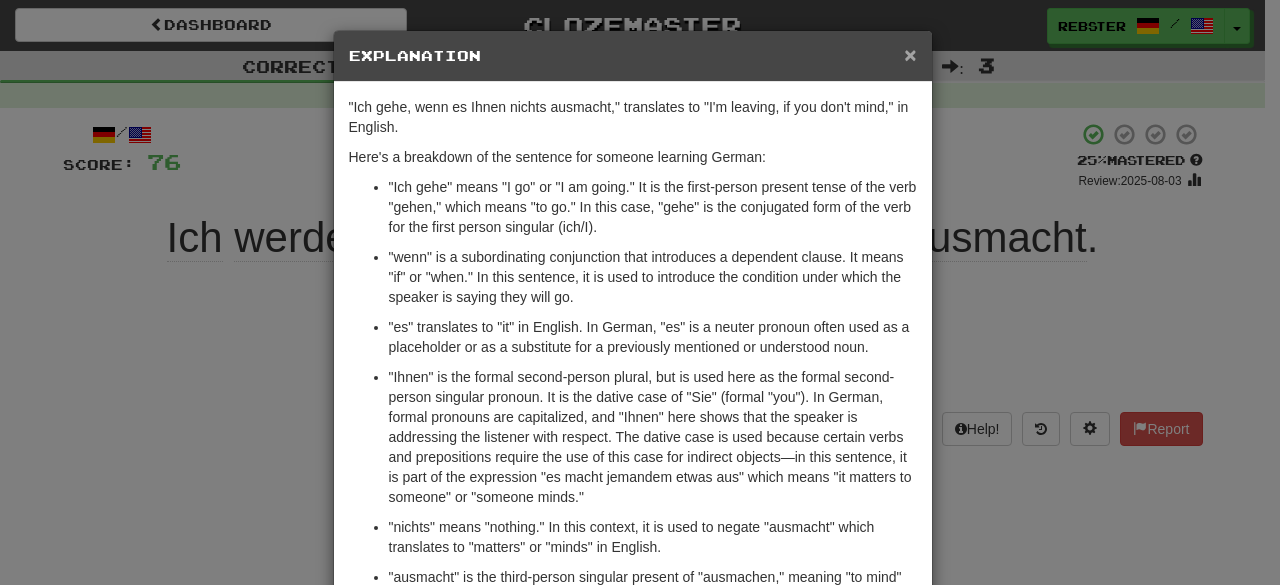 click on "×" at bounding box center (910, 54) 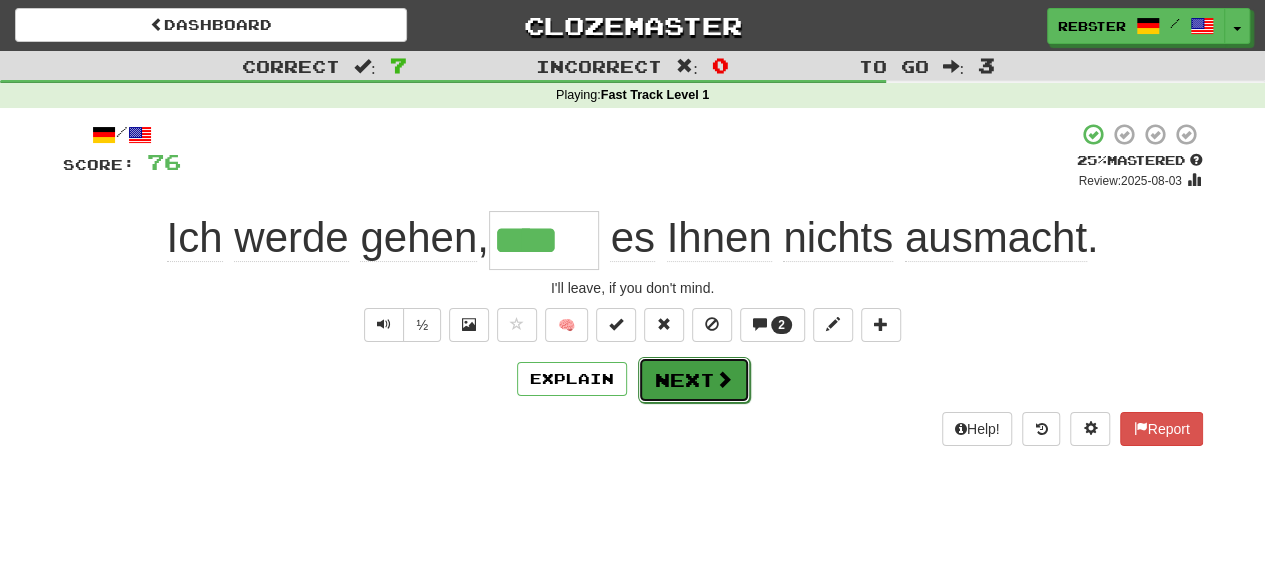 click at bounding box center (724, 379) 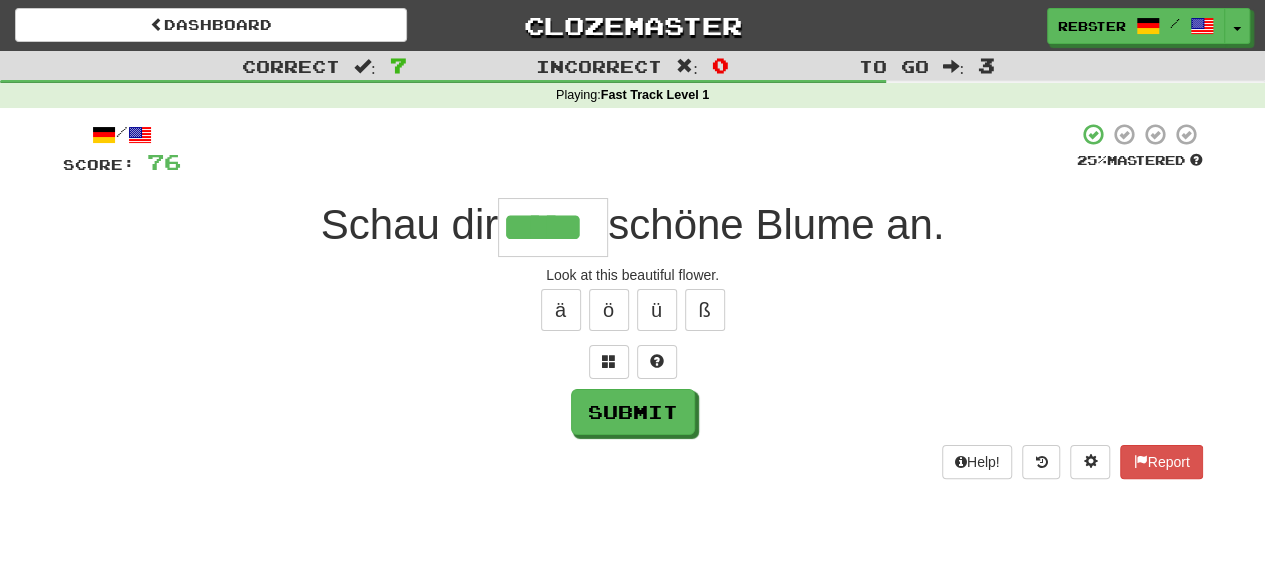 type on "*****" 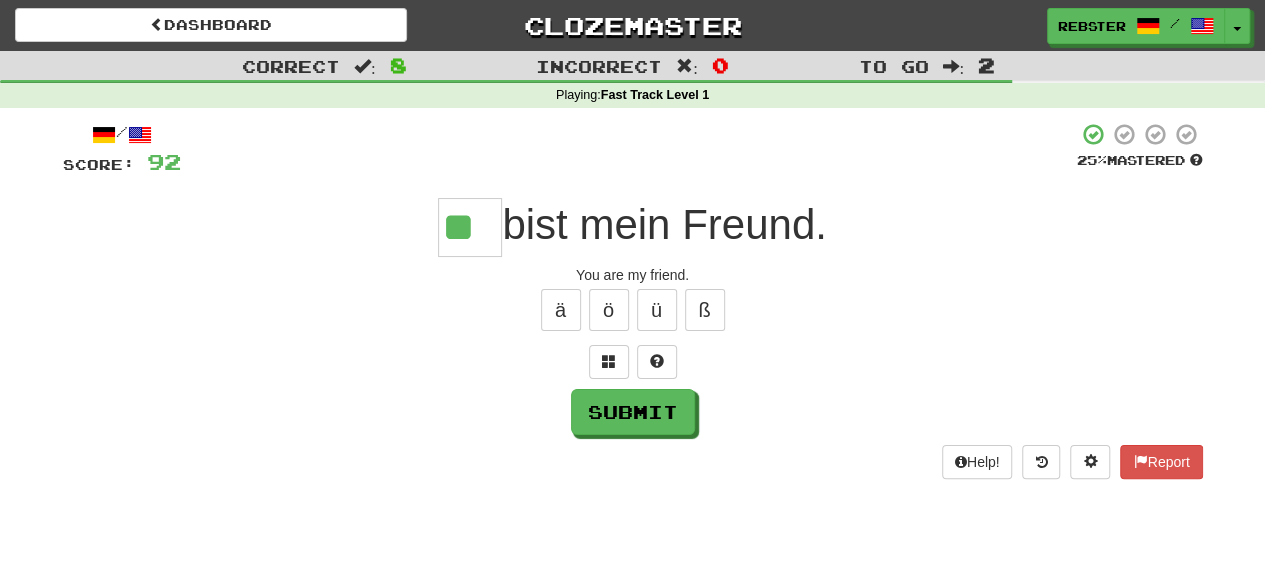 type on "**" 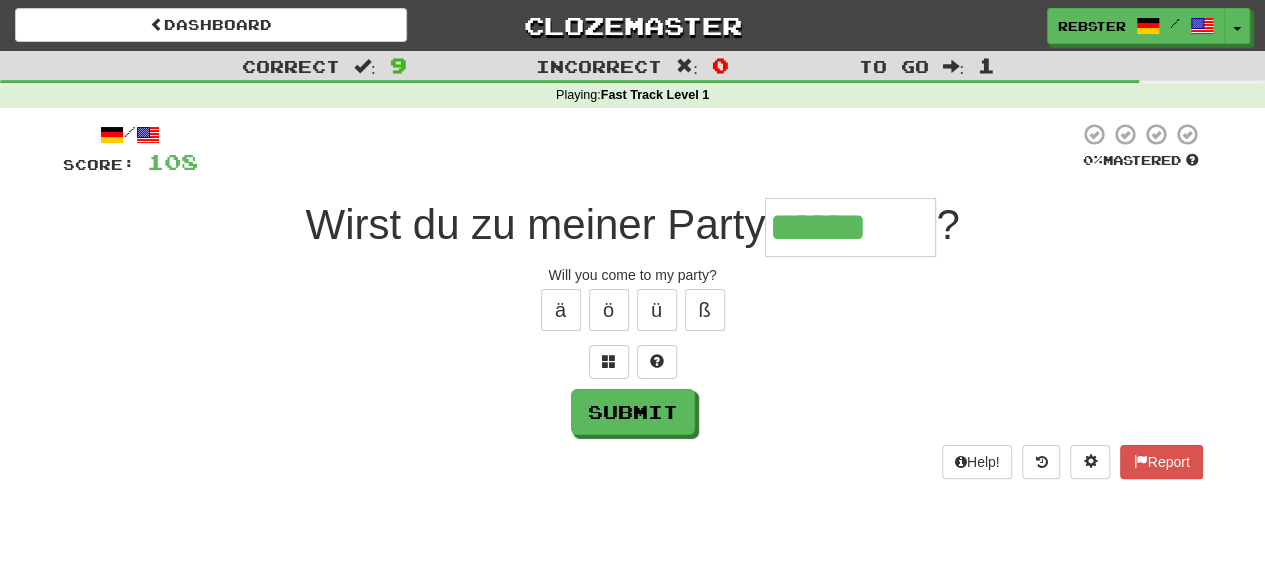 type on "******" 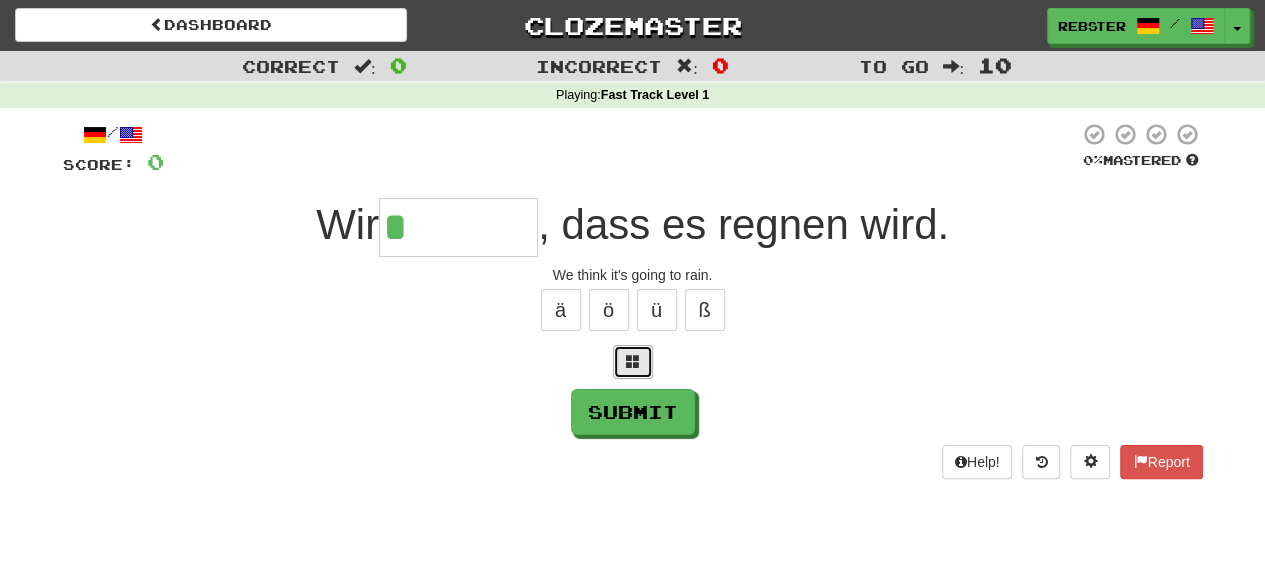 click at bounding box center (633, 361) 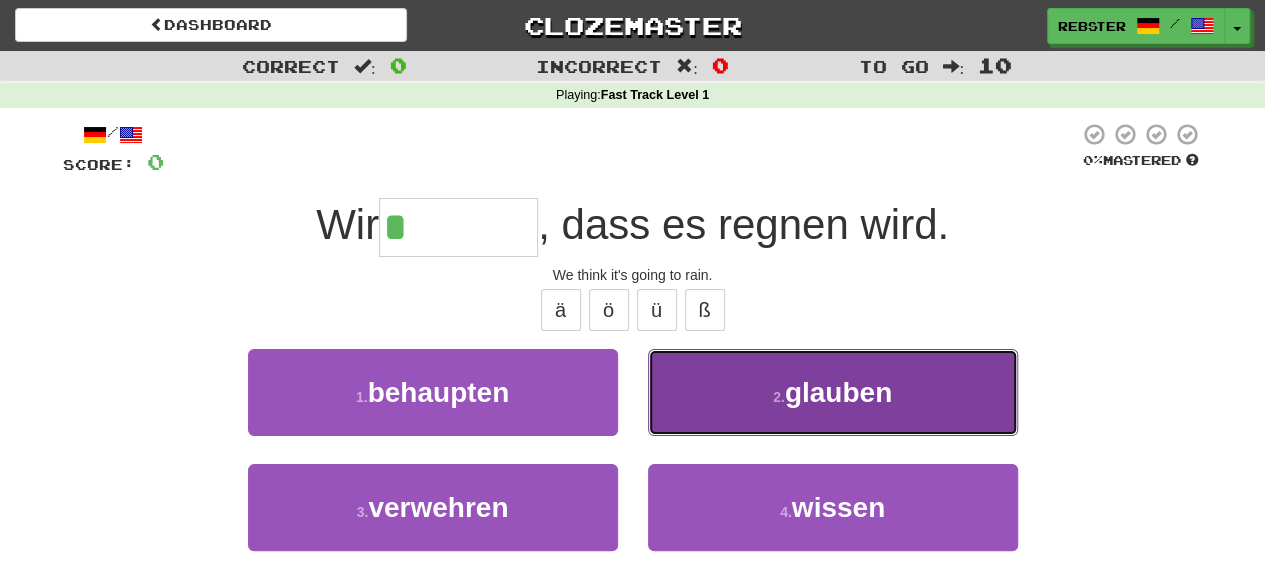 click on "2 .  glauben" at bounding box center [833, 392] 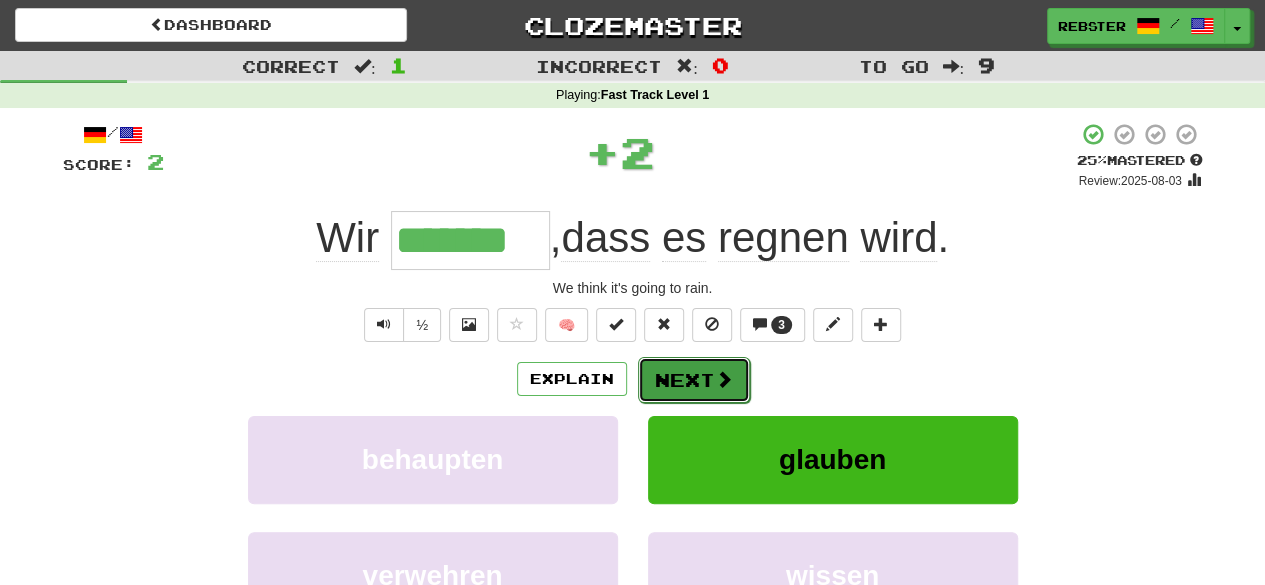click at bounding box center [724, 379] 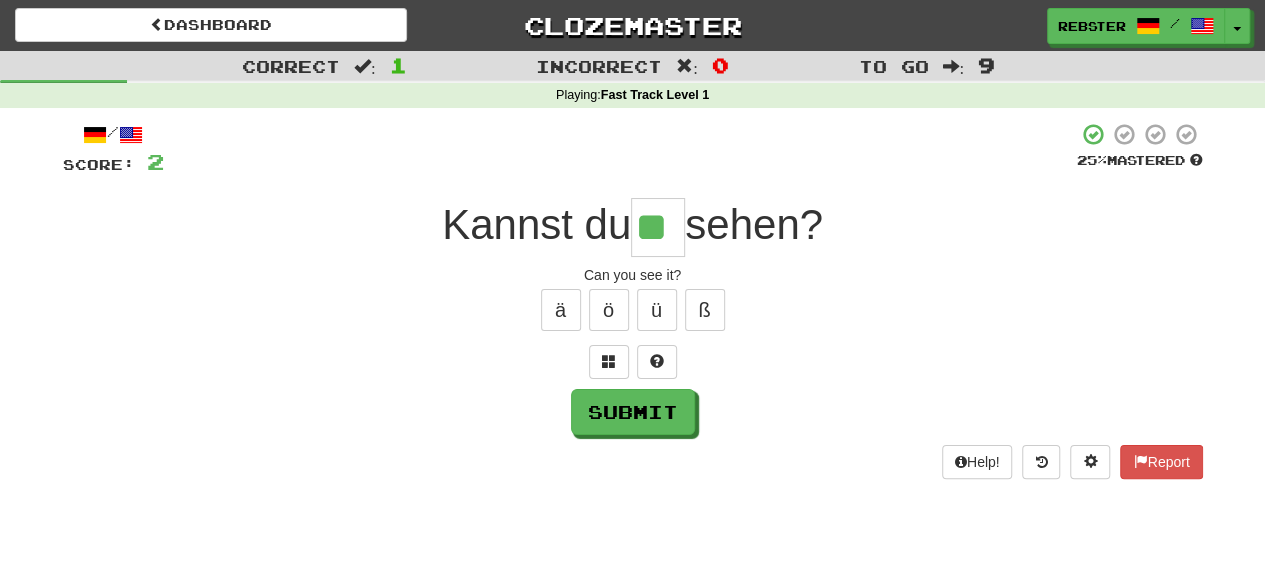 type on "**" 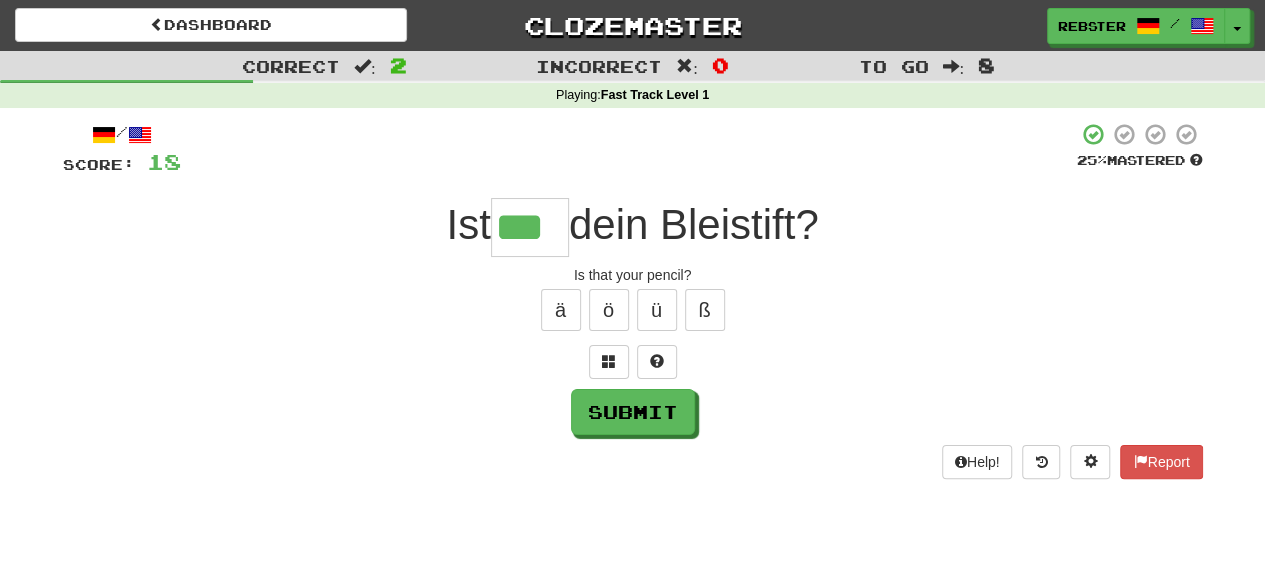 type on "***" 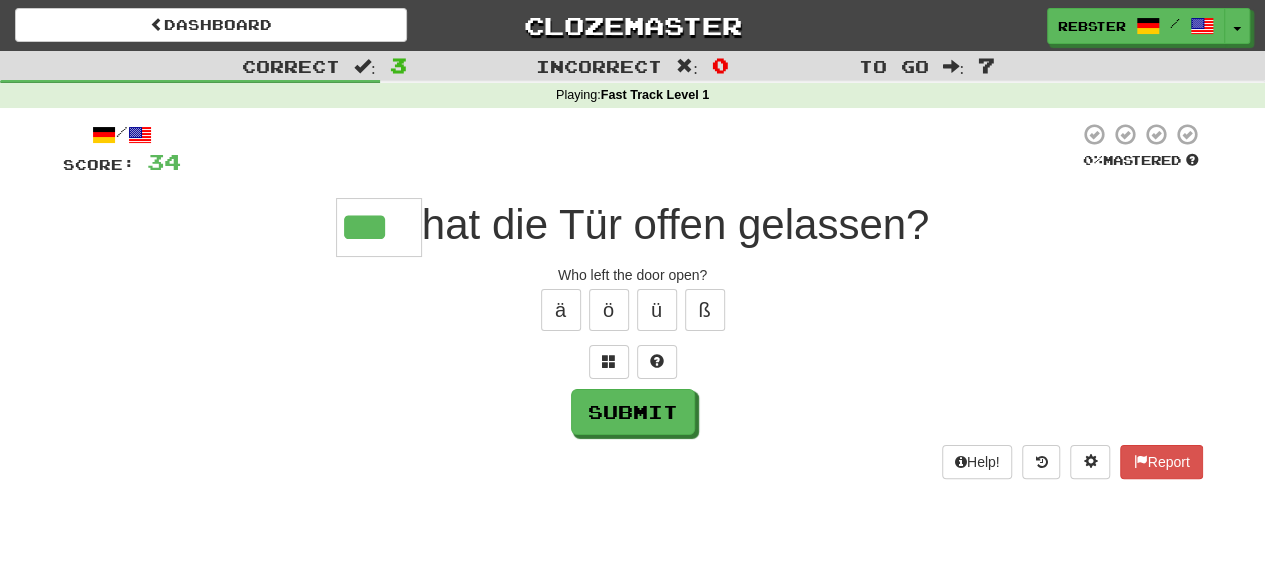 type on "***" 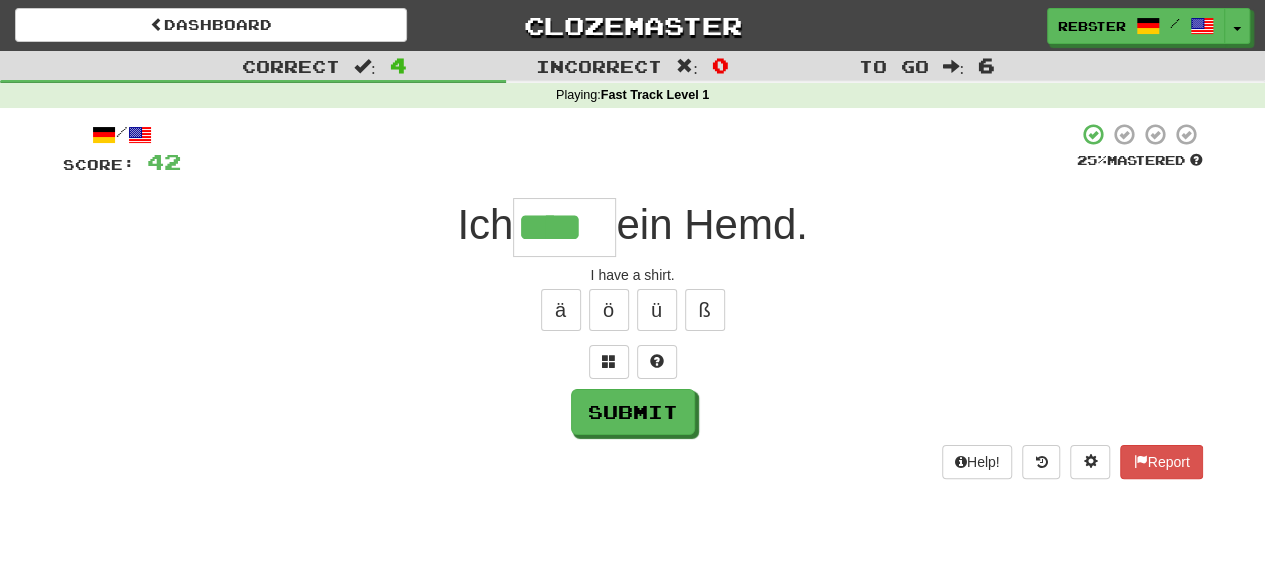 type on "****" 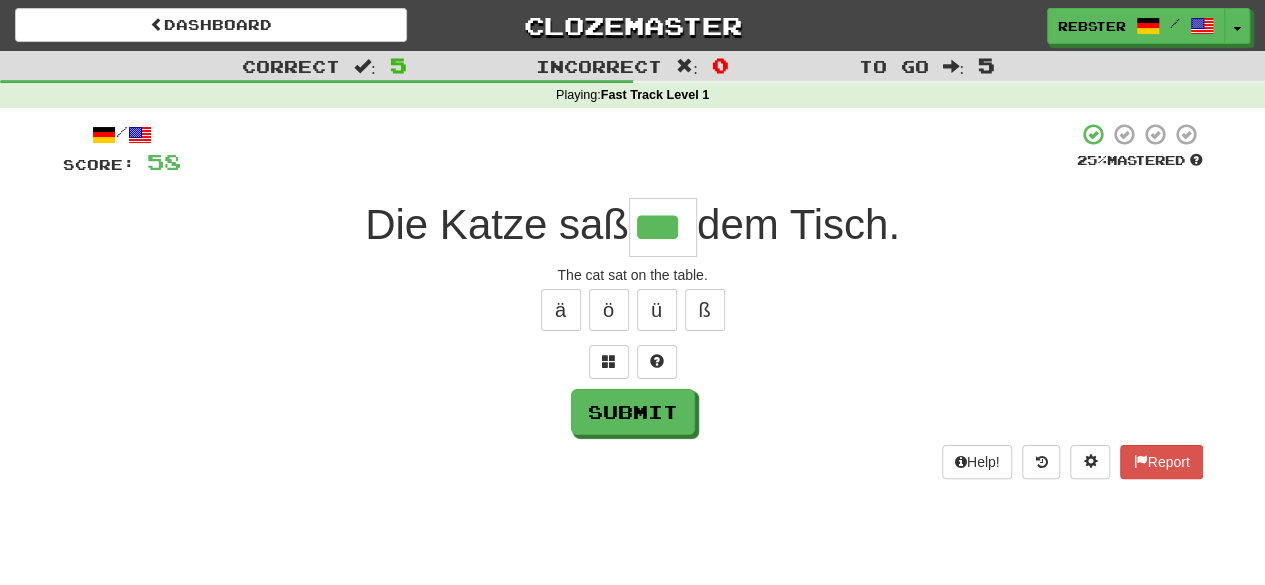 type on "***" 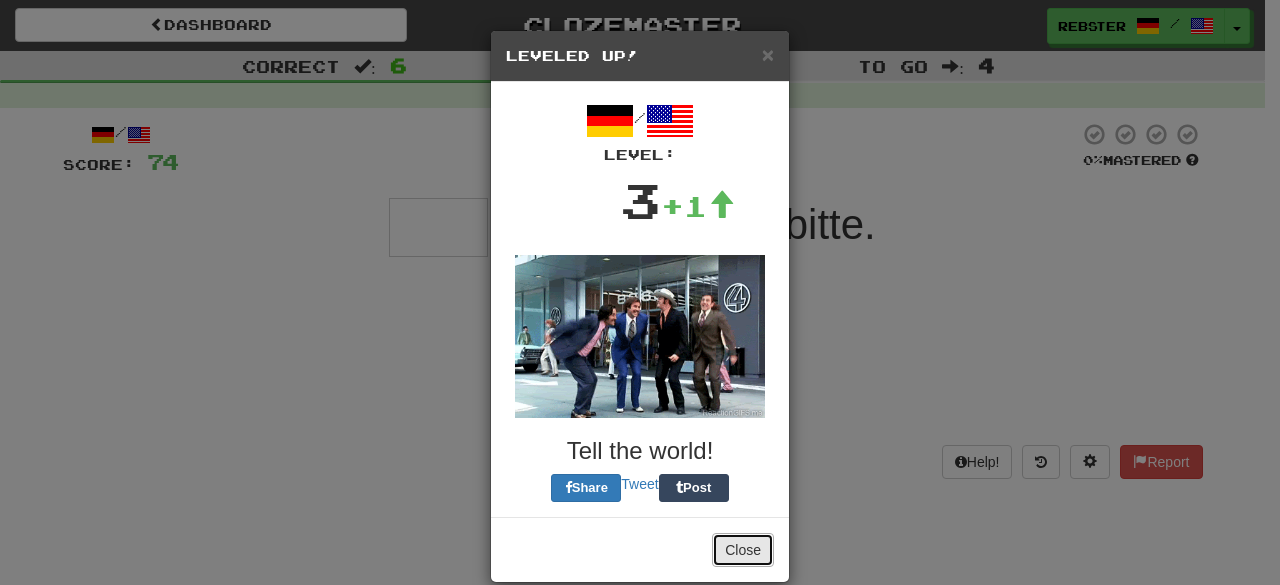 click on "Close" at bounding box center [743, 550] 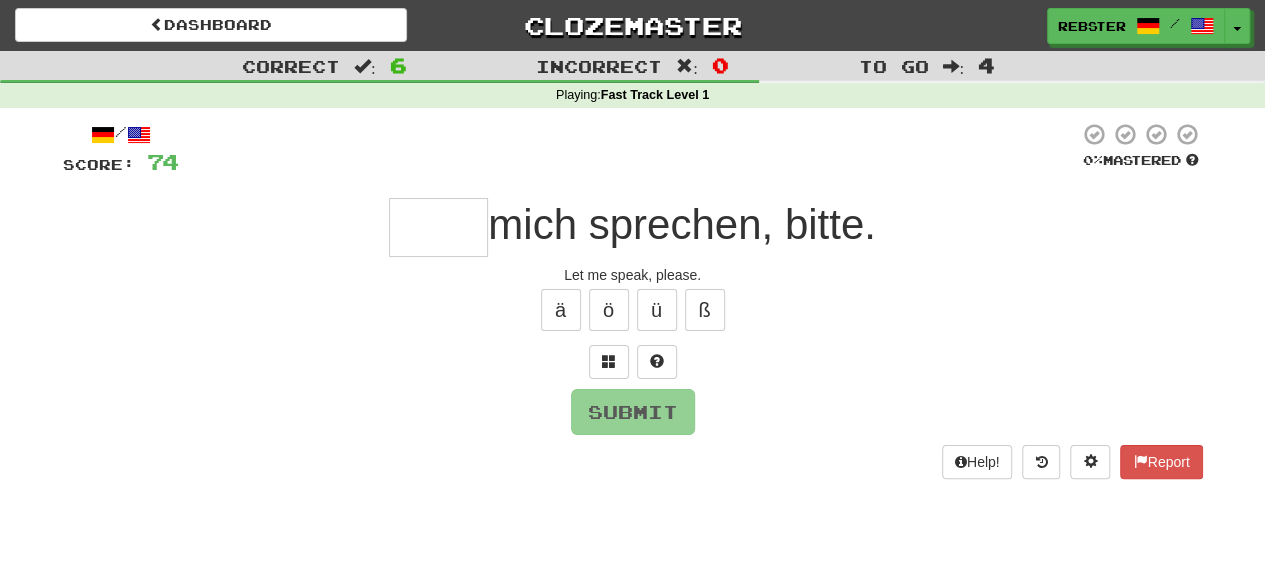 click at bounding box center [438, 227] 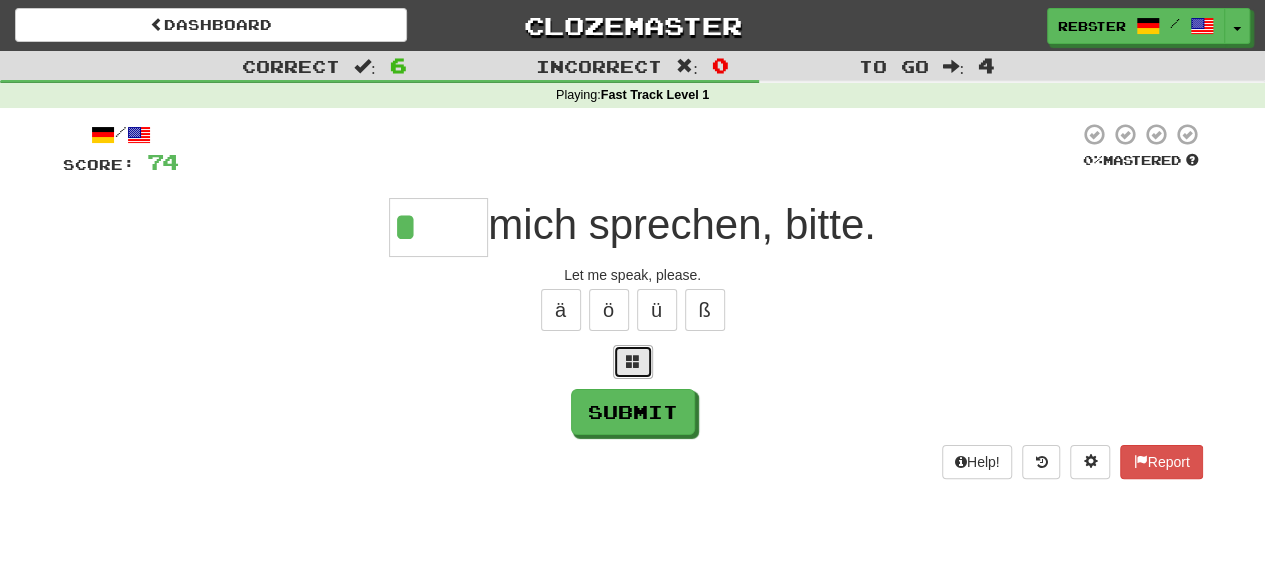click at bounding box center (633, 361) 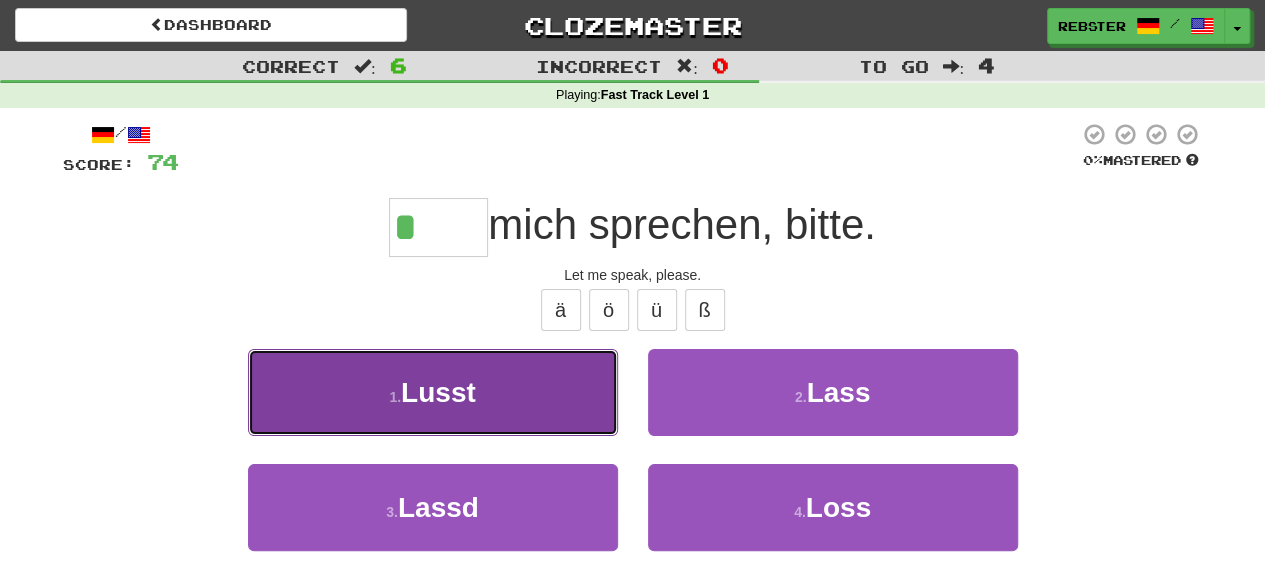click on "1 .  Lusst" at bounding box center (433, 392) 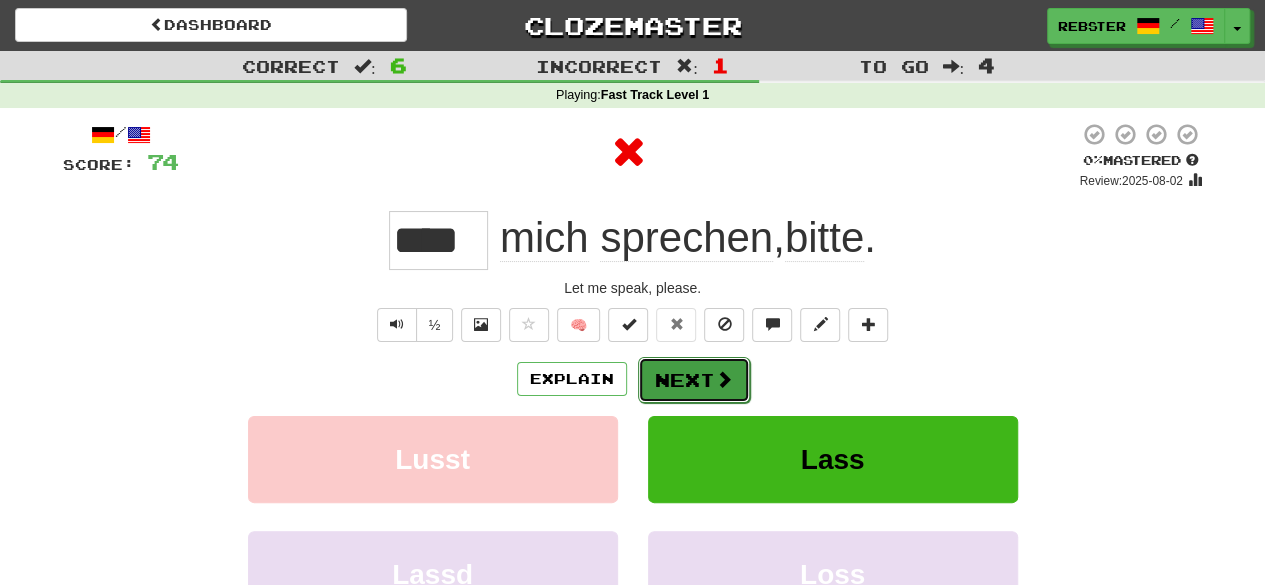 click on "Next" at bounding box center (694, 380) 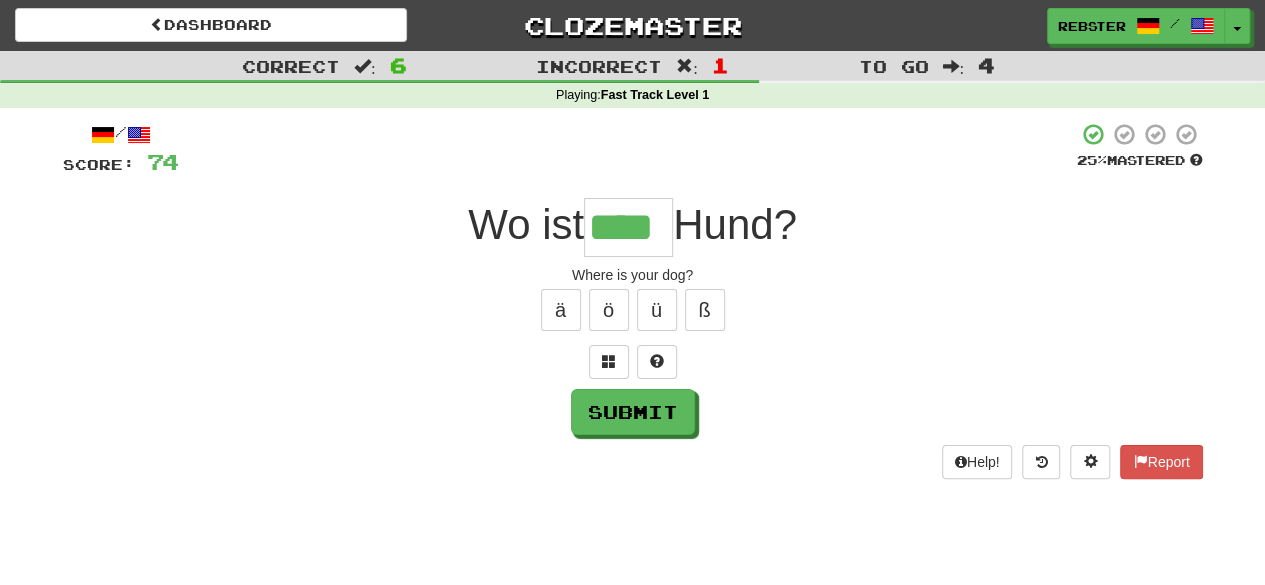 type on "****" 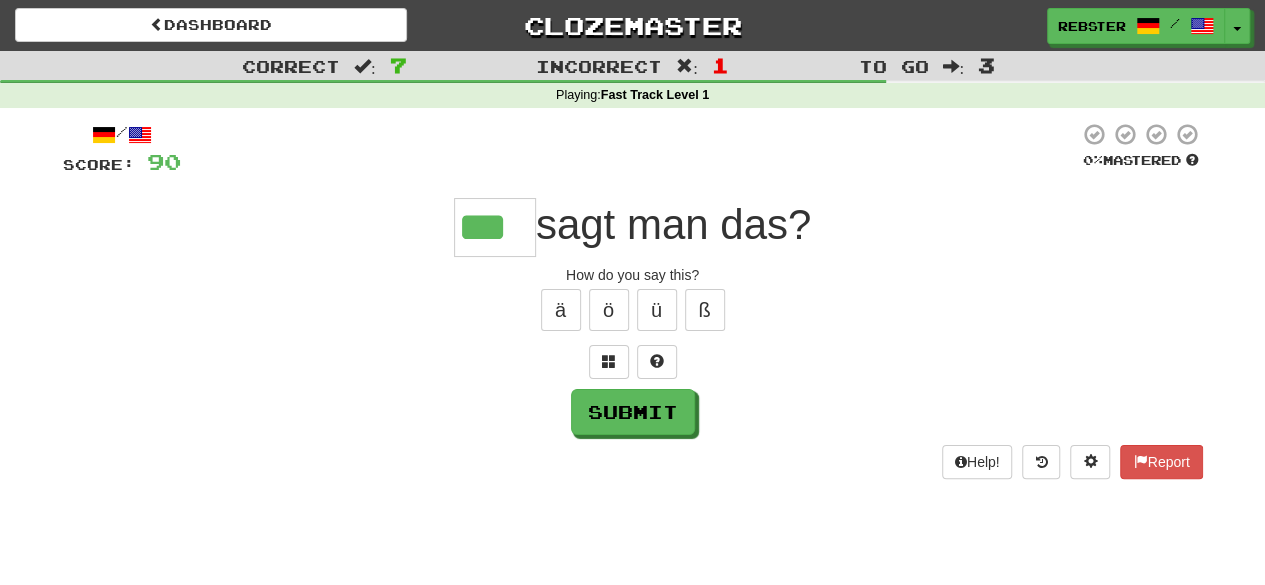 type on "***" 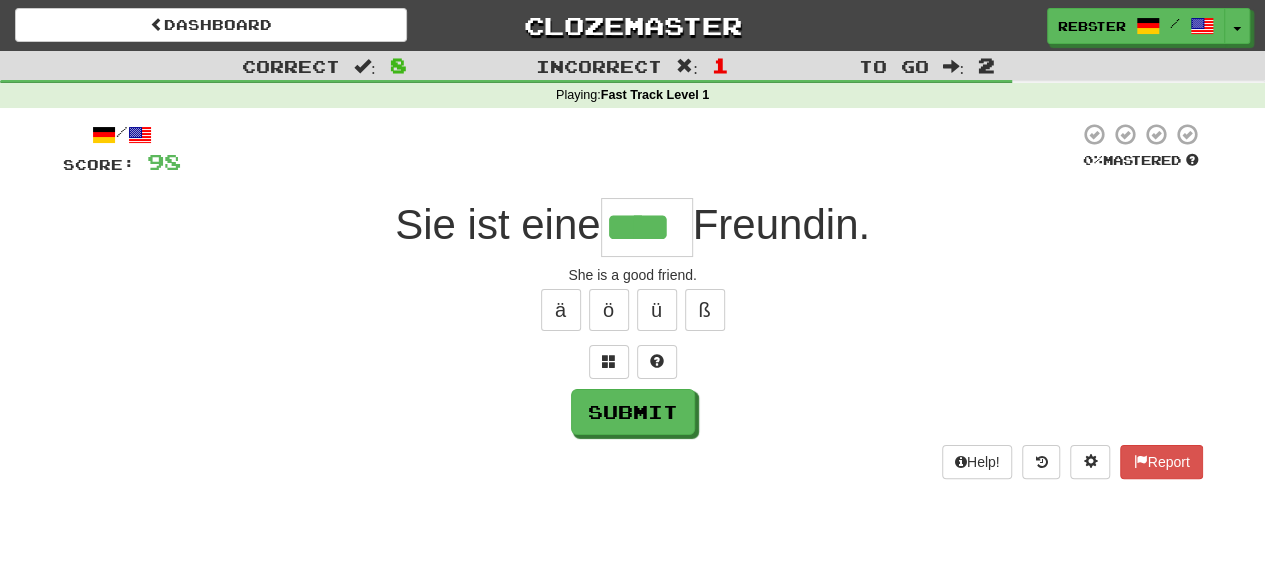 type on "****" 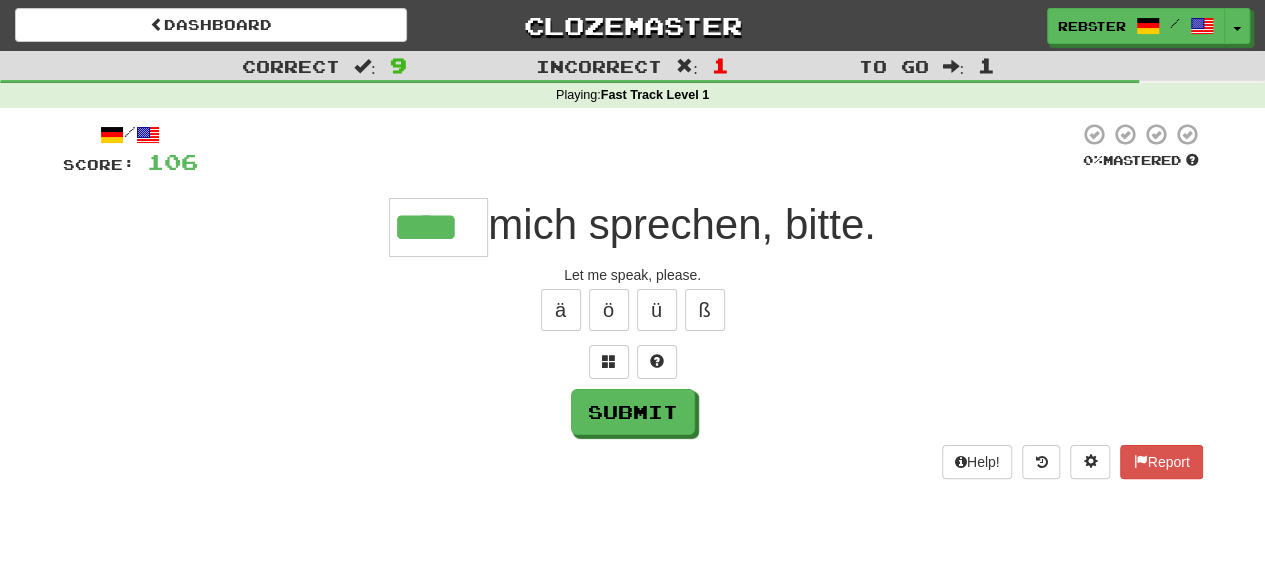 type on "****" 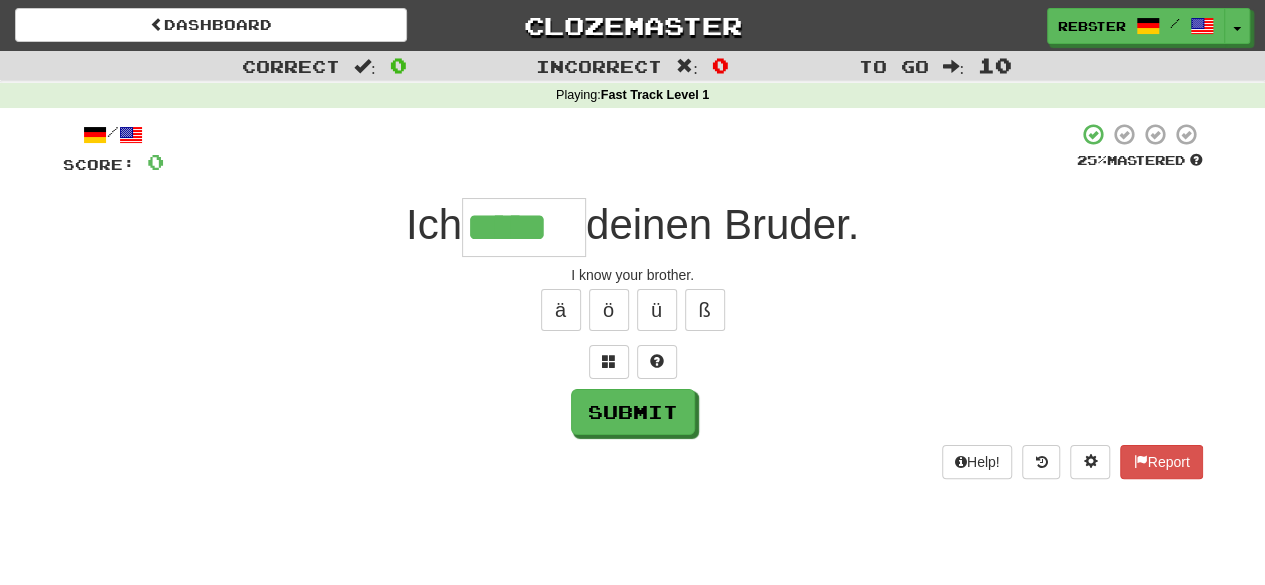 type on "*****" 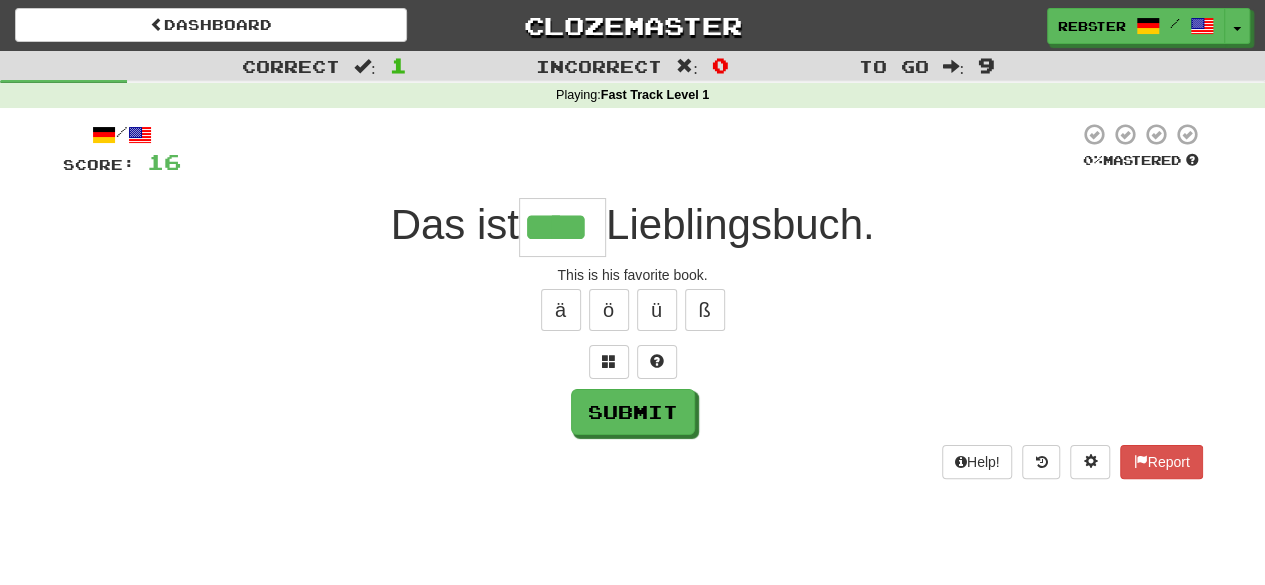 type on "****" 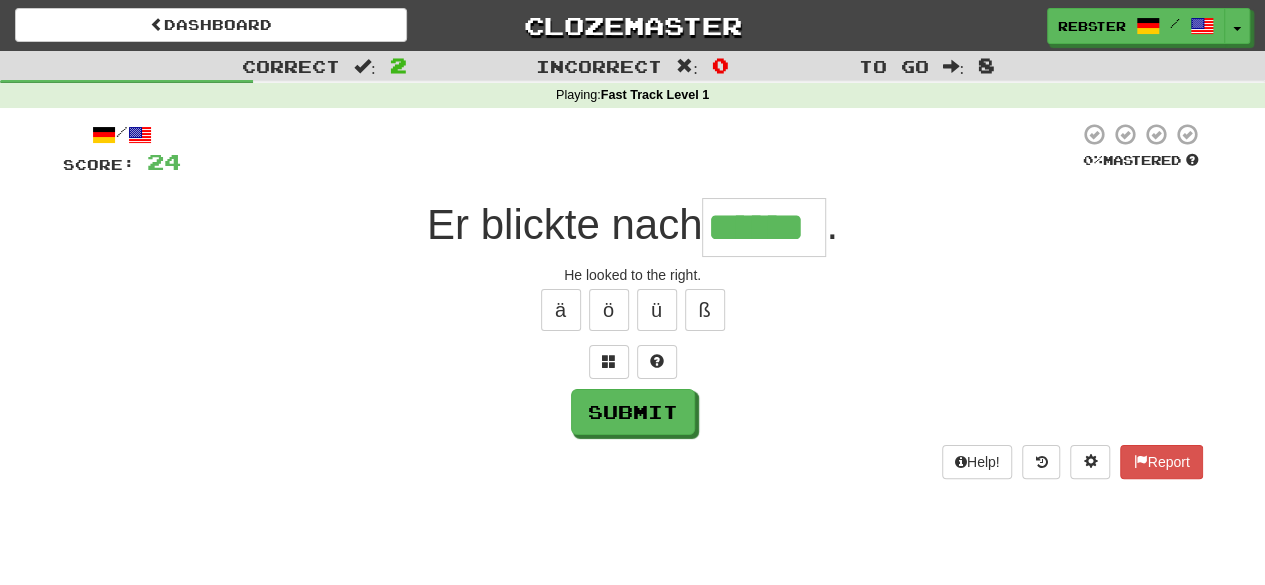 type on "******" 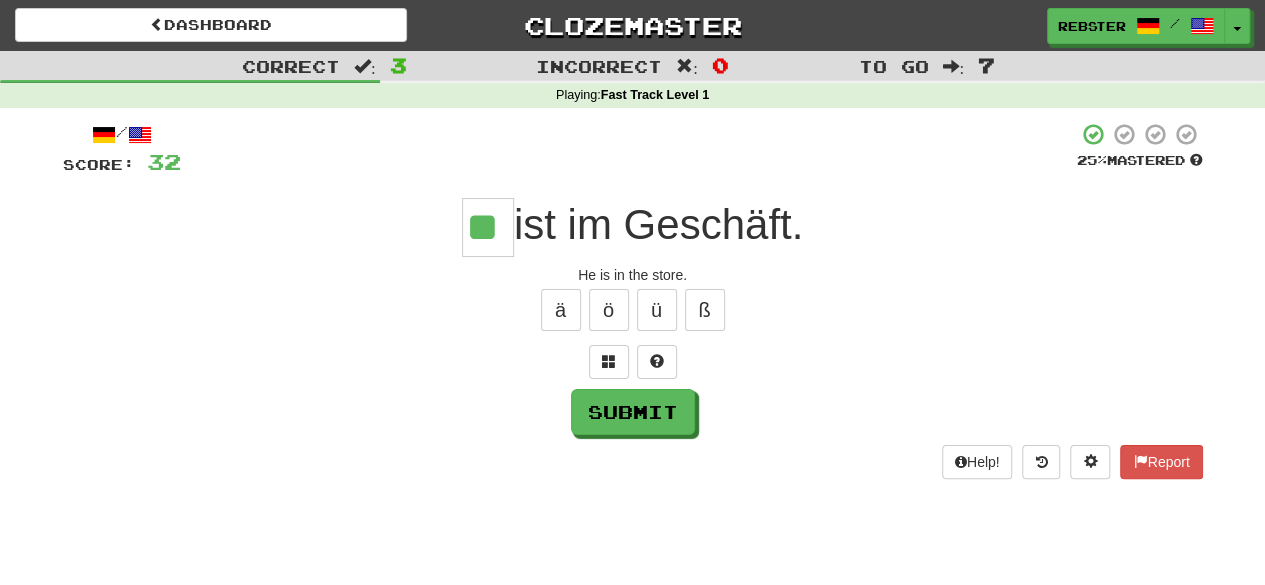 type on "**" 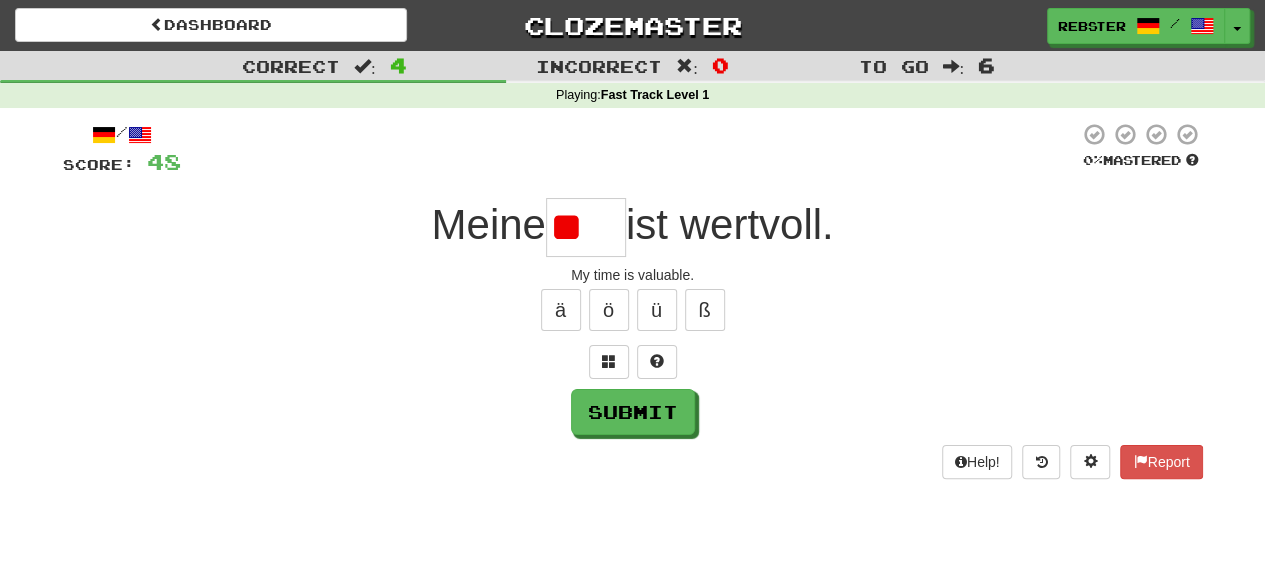 type on "*" 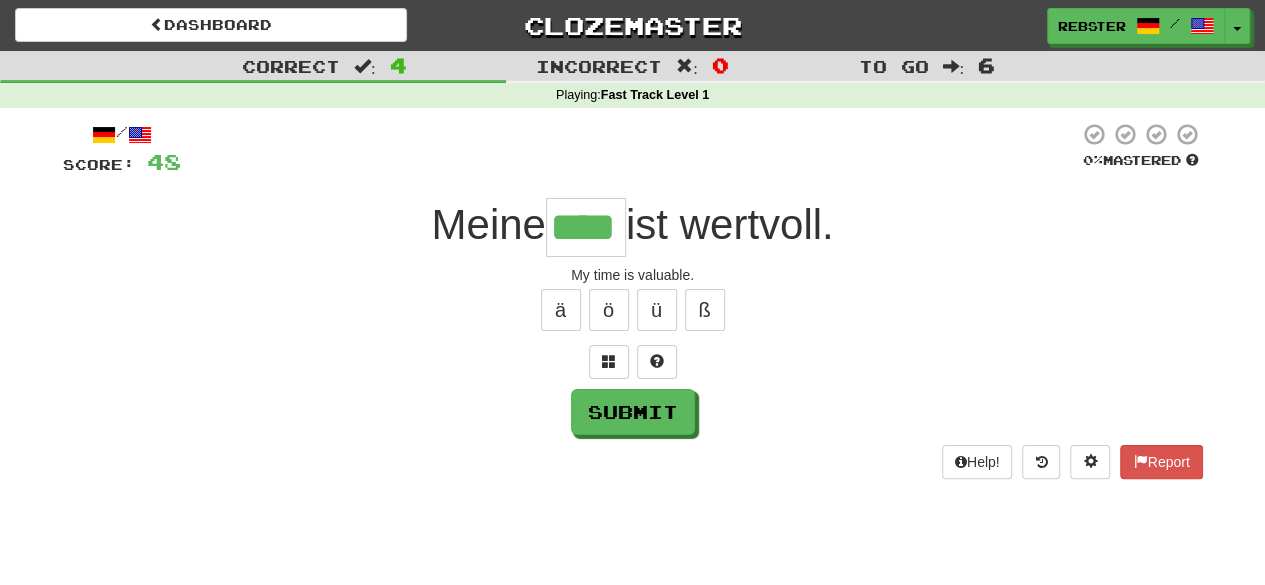 type on "****" 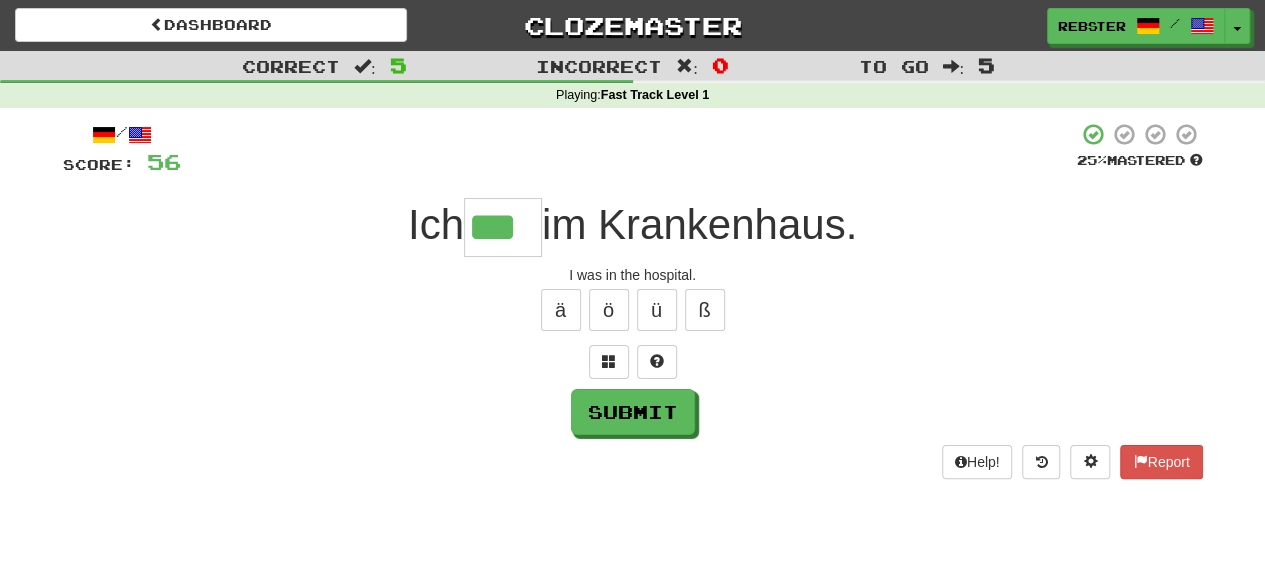 type on "***" 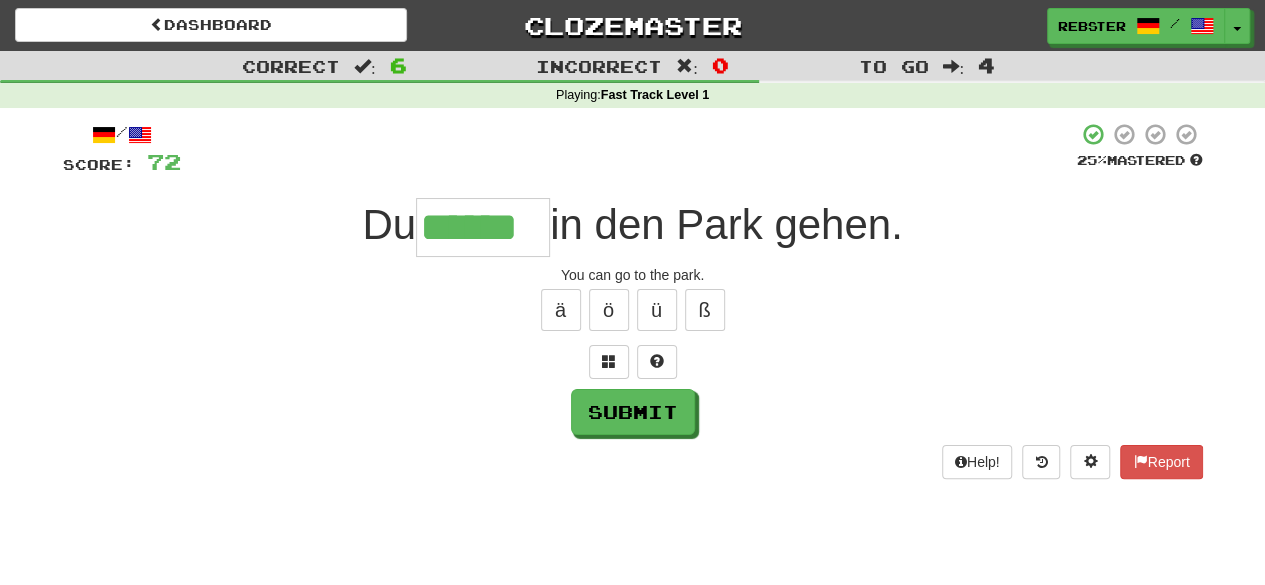 type on "******" 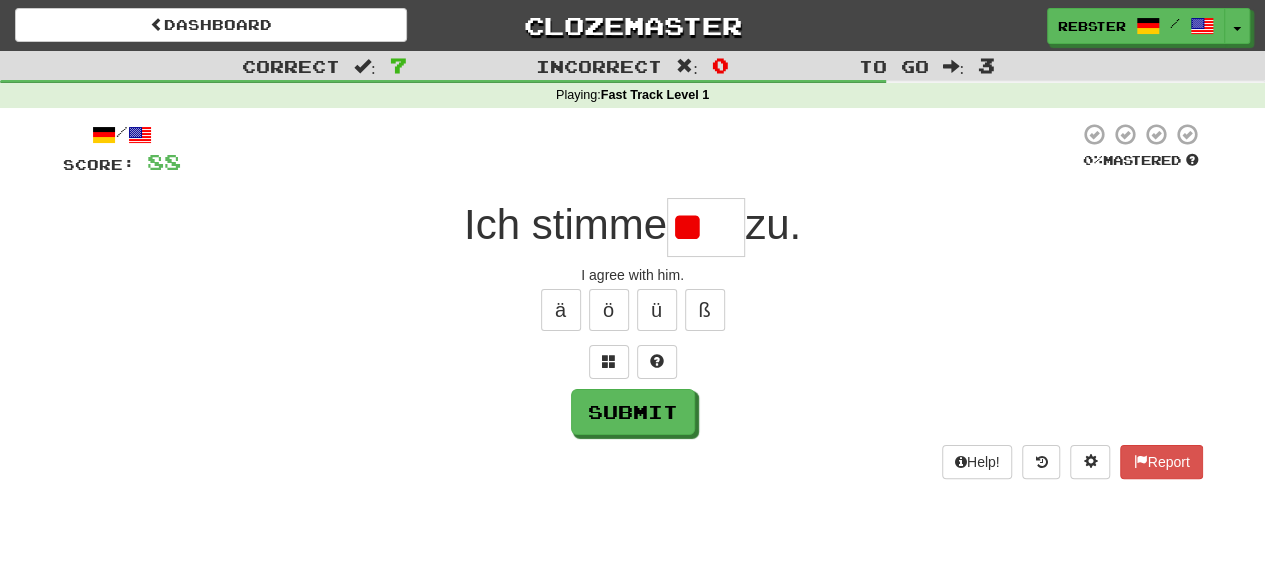type on "*" 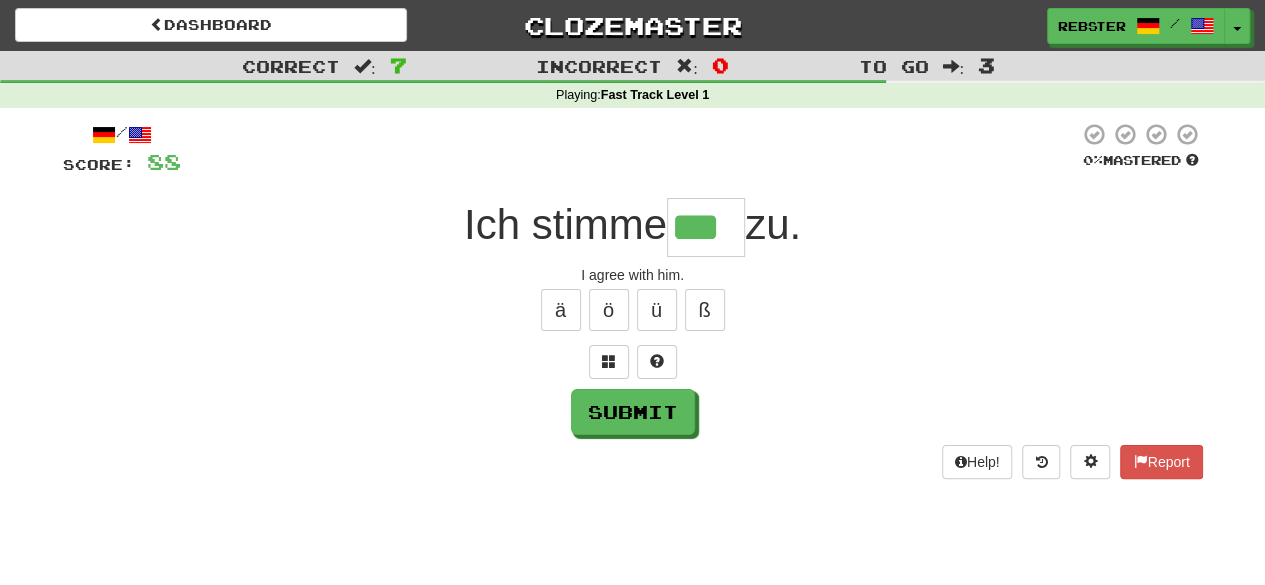 type on "***" 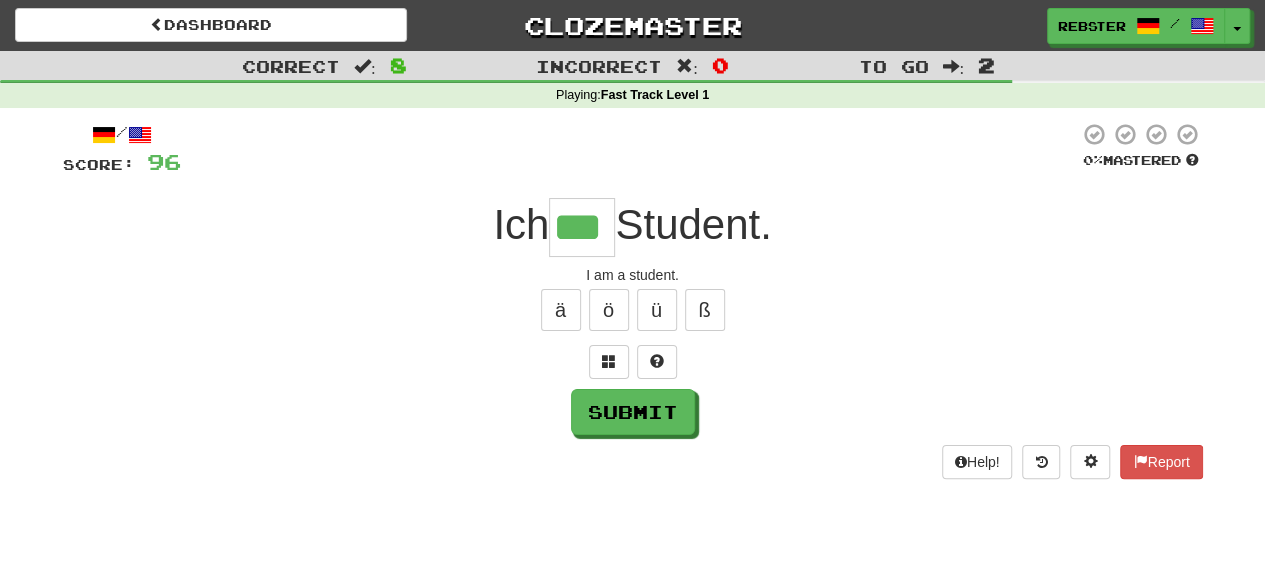 type on "***" 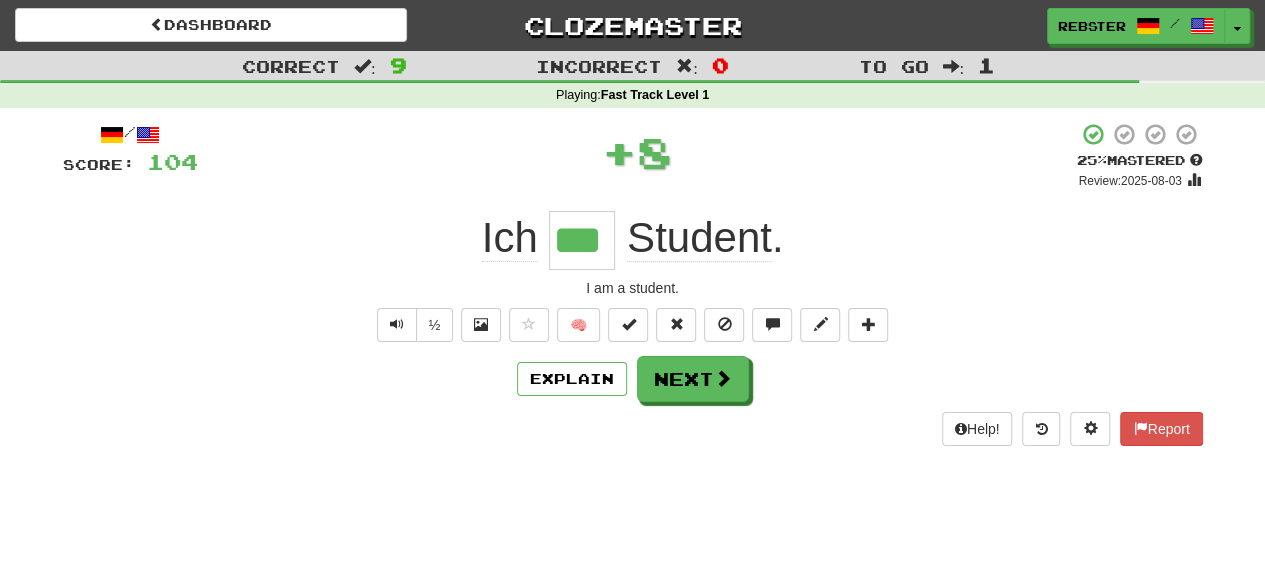 type 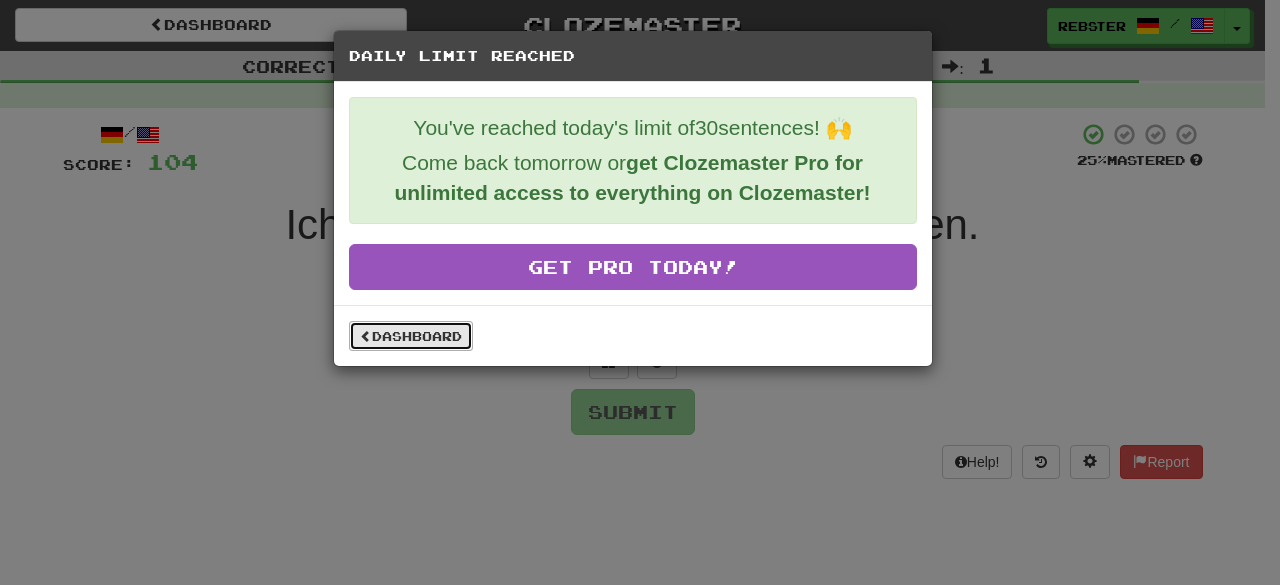 click on "Dashboard" at bounding box center (411, 336) 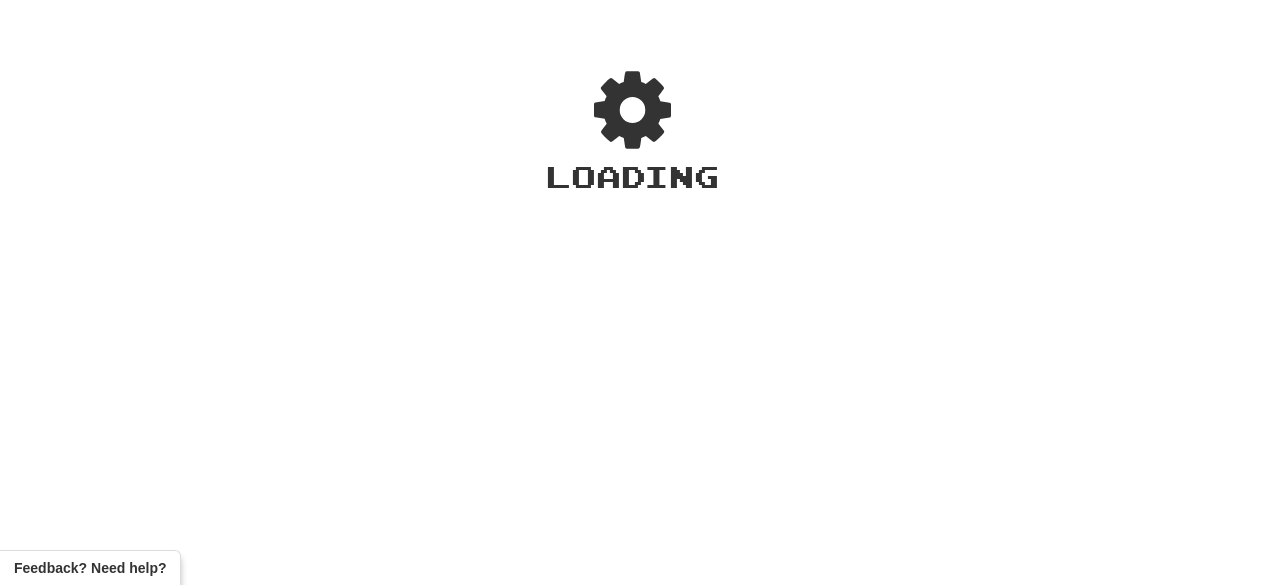scroll, scrollTop: 0, scrollLeft: 0, axis: both 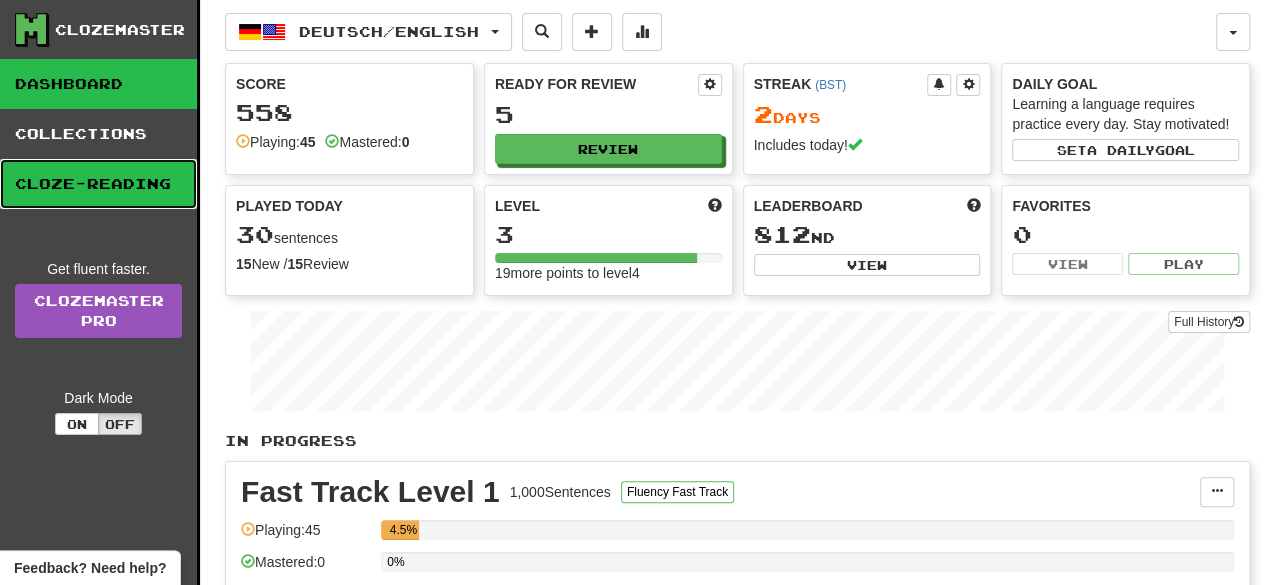 click on "Cloze-Reading" at bounding box center [98, 184] 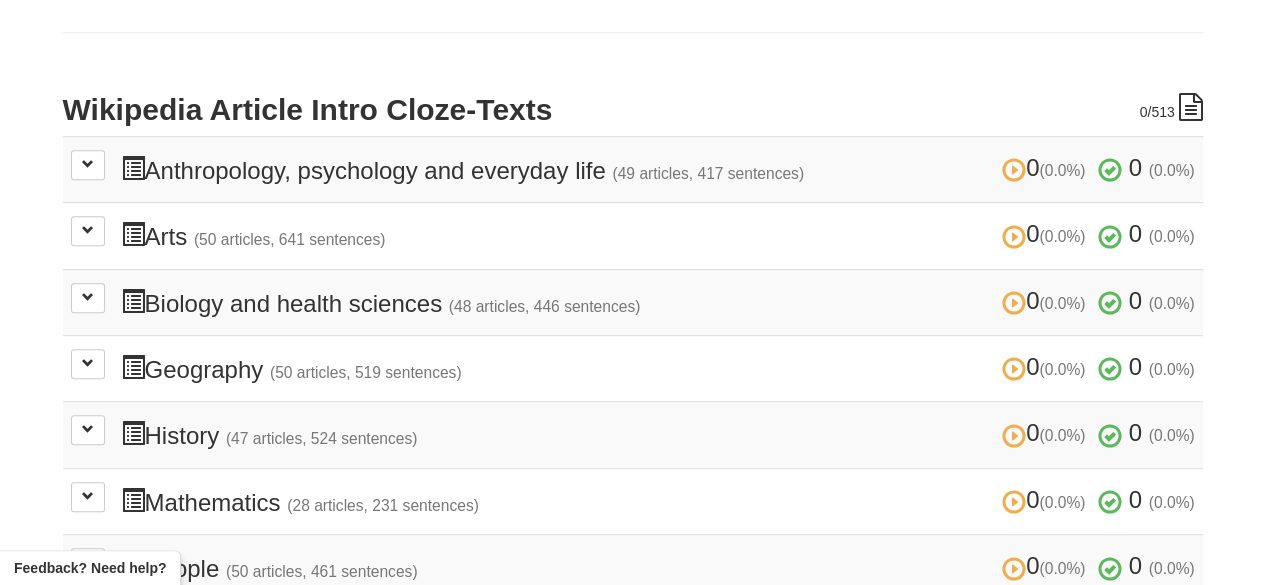 scroll, scrollTop: 403, scrollLeft: 0, axis: vertical 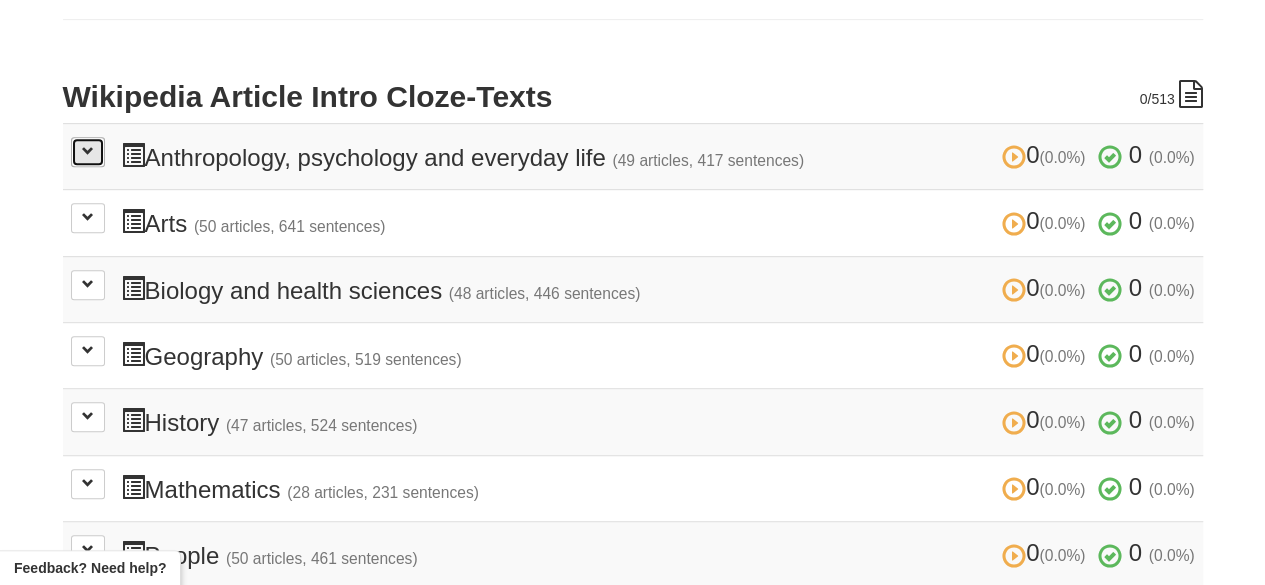 click at bounding box center (88, 152) 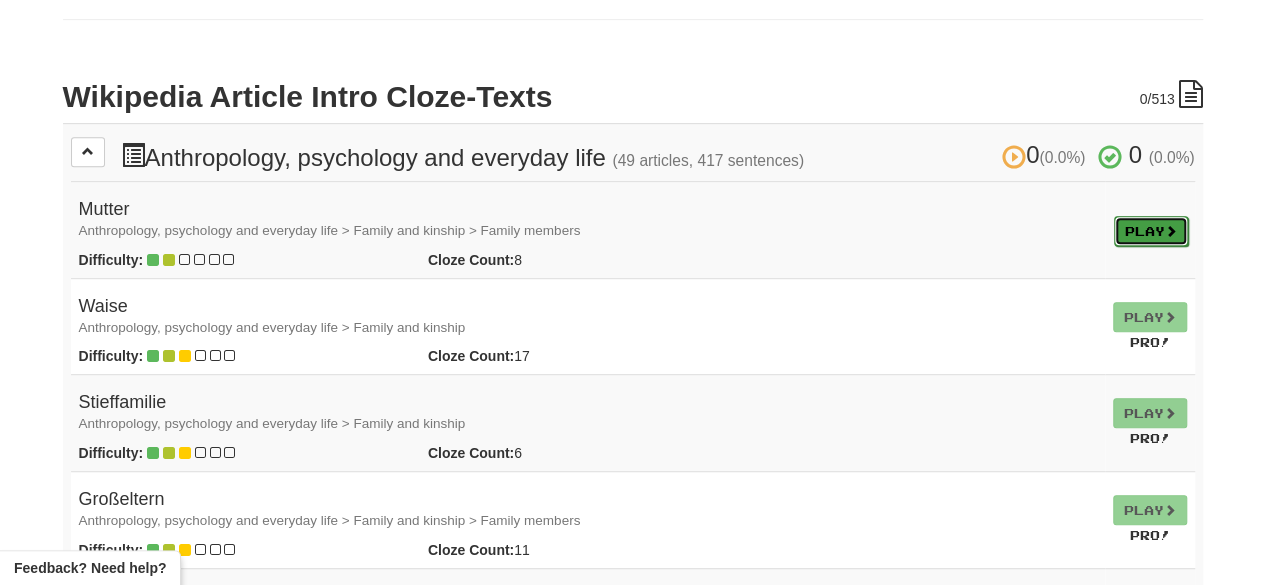 click on "Play" at bounding box center [1151, 231] 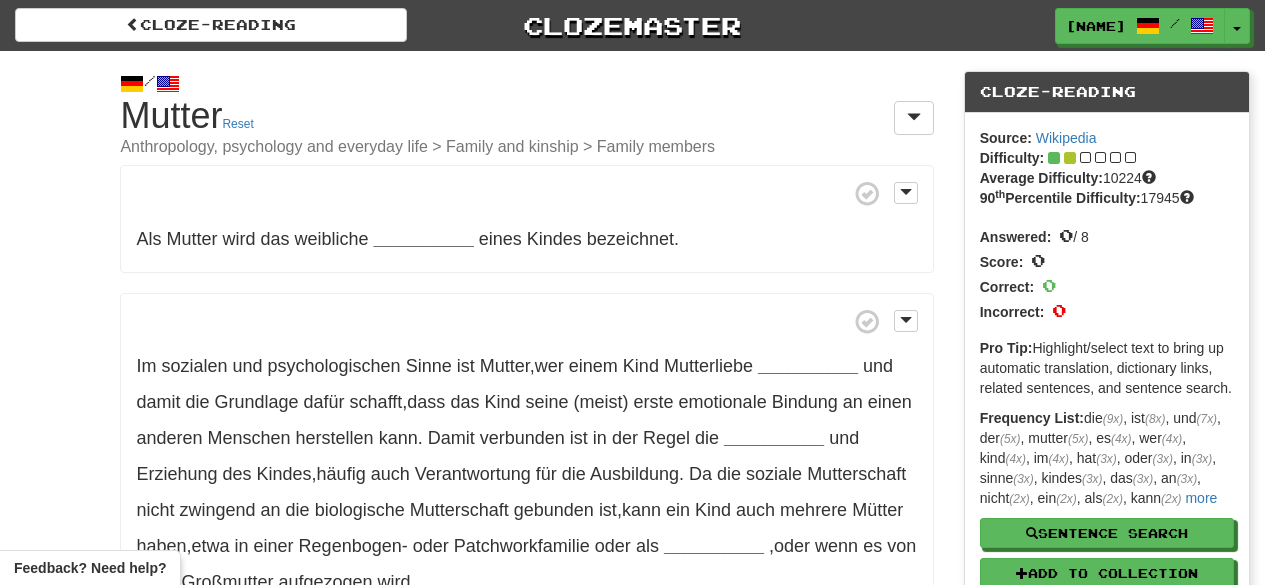 scroll, scrollTop: 0, scrollLeft: 0, axis: both 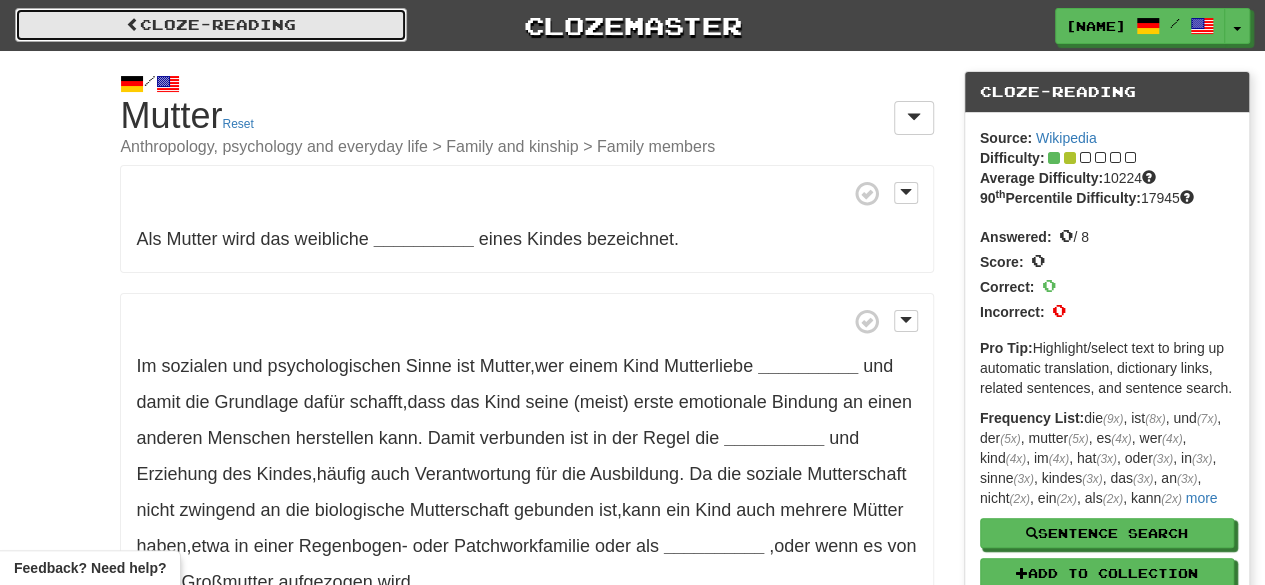 click on "Cloze-Reading" at bounding box center [211, 25] 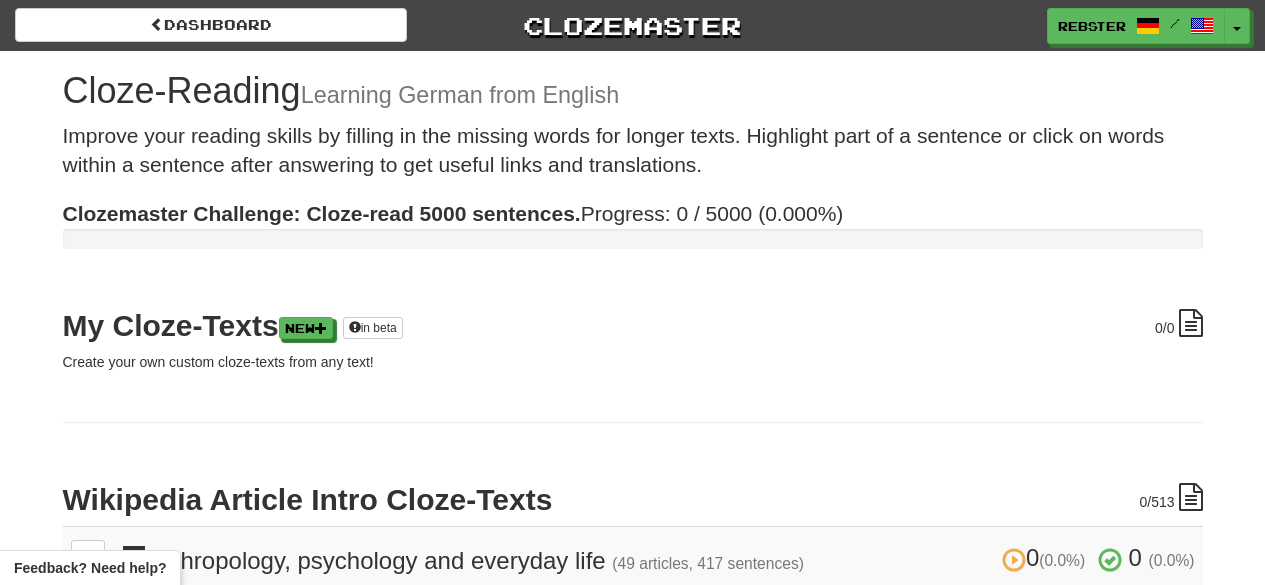 scroll, scrollTop: 0, scrollLeft: 0, axis: both 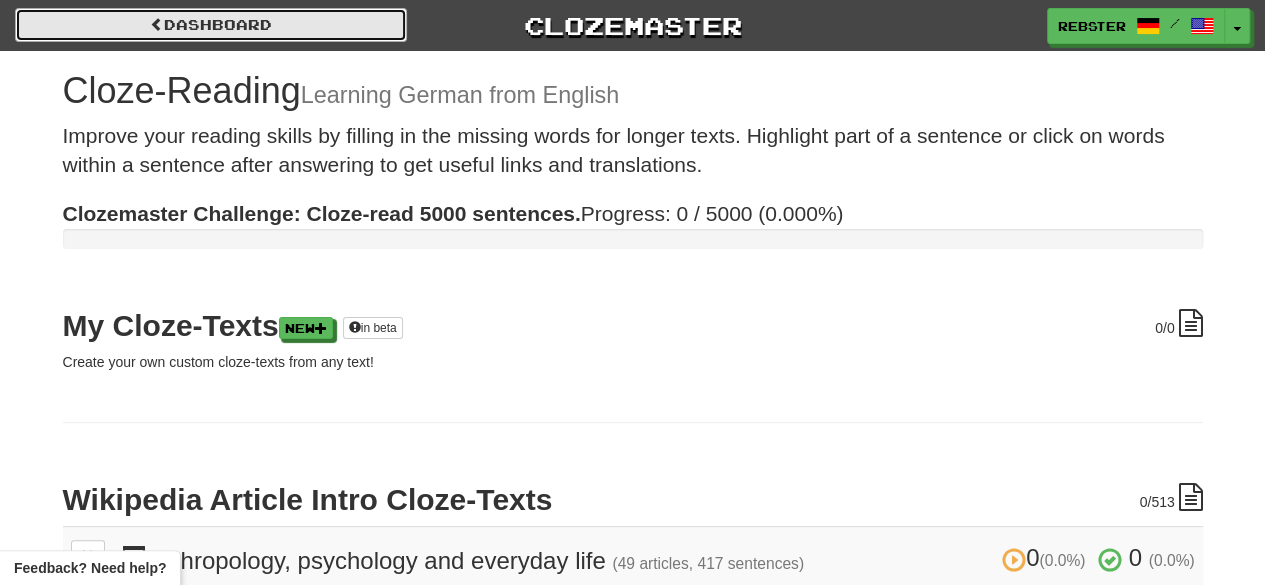 click on "Dashboard" at bounding box center (211, 25) 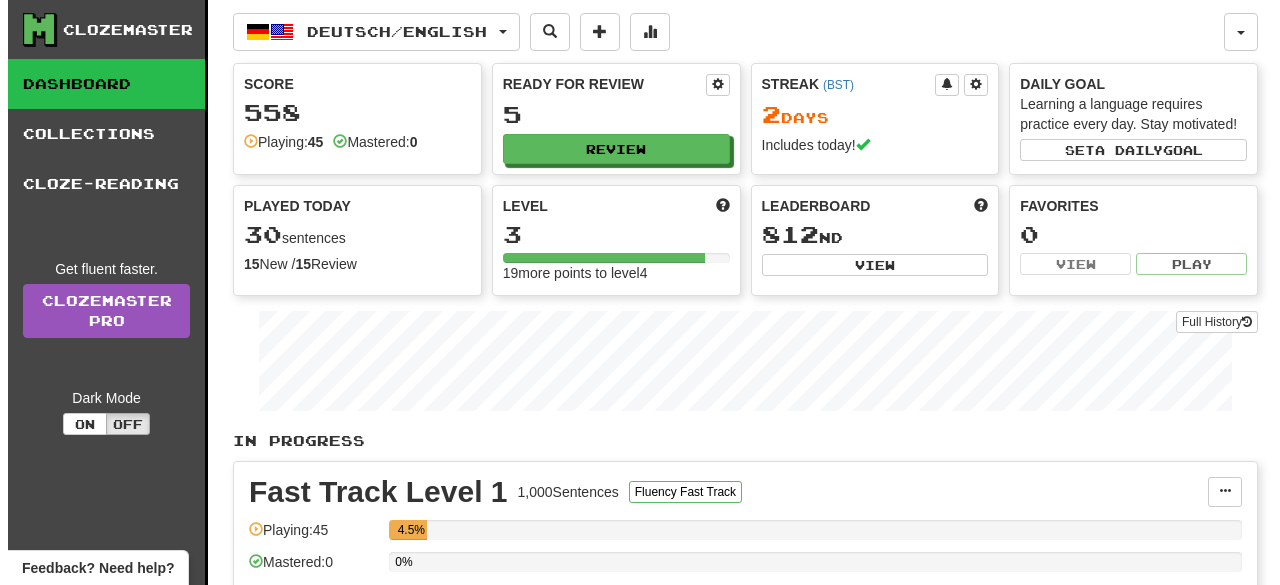 scroll, scrollTop: 0, scrollLeft: 0, axis: both 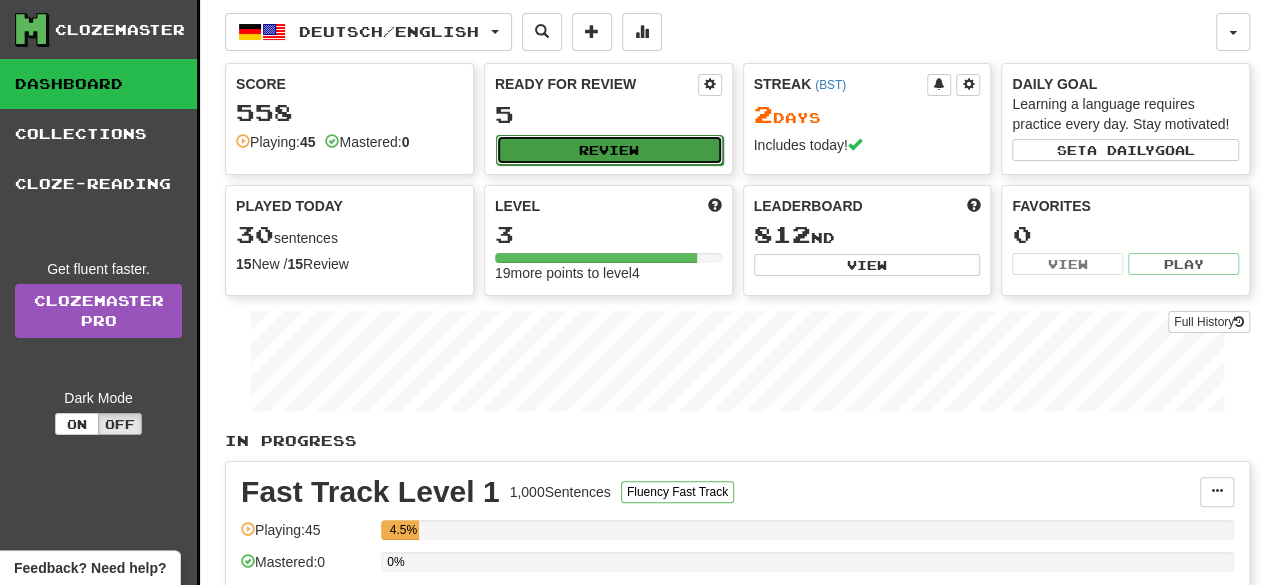 click on "Review" at bounding box center (609, 150) 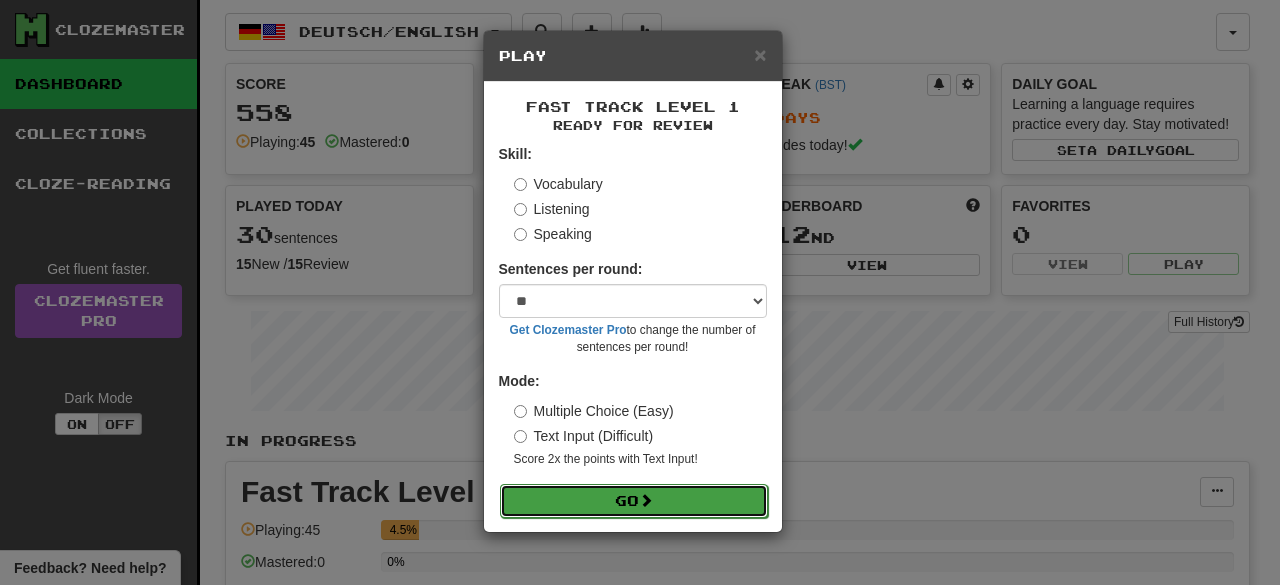 click on "Go" at bounding box center [634, 501] 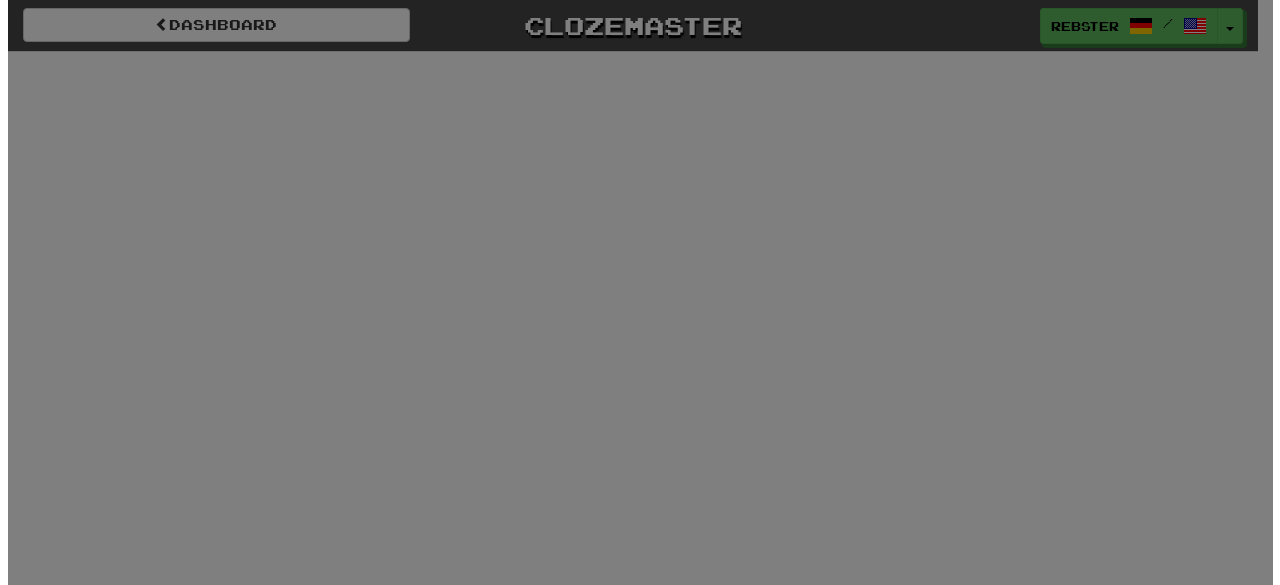 scroll, scrollTop: 0, scrollLeft: 0, axis: both 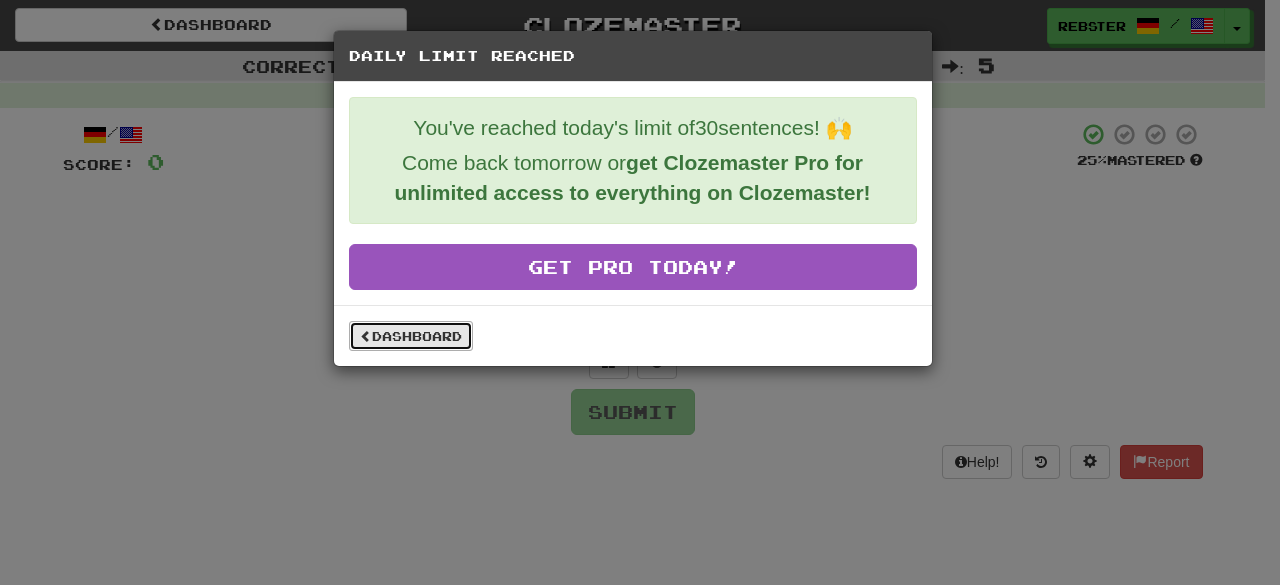 click on "Dashboard" at bounding box center (411, 336) 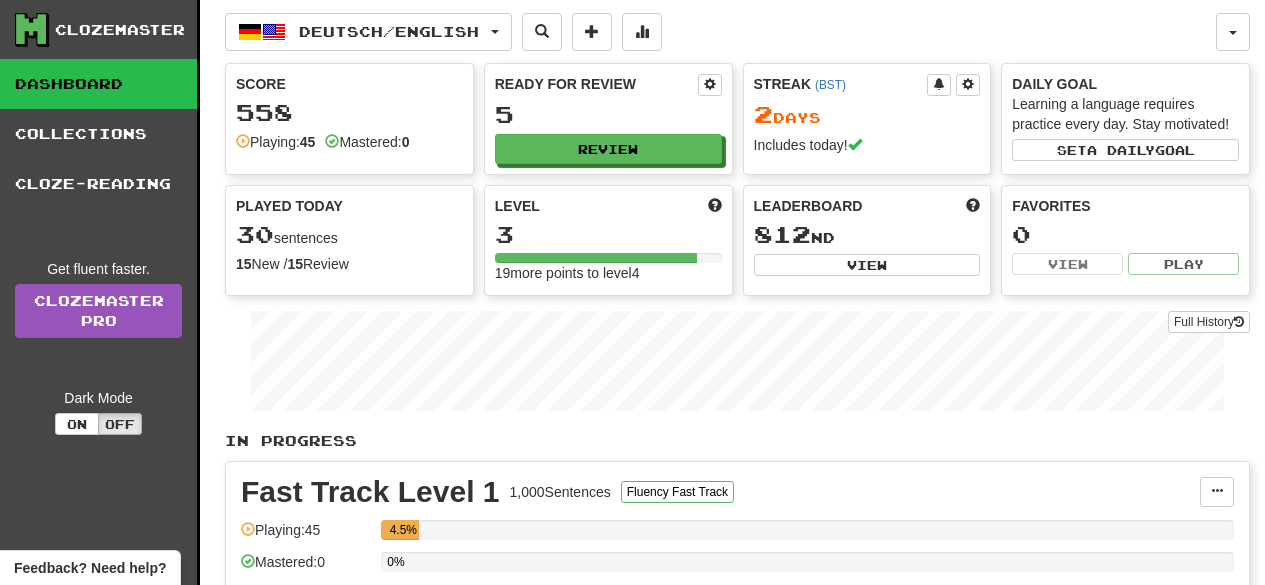 scroll, scrollTop: 0, scrollLeft: 0, axis: both 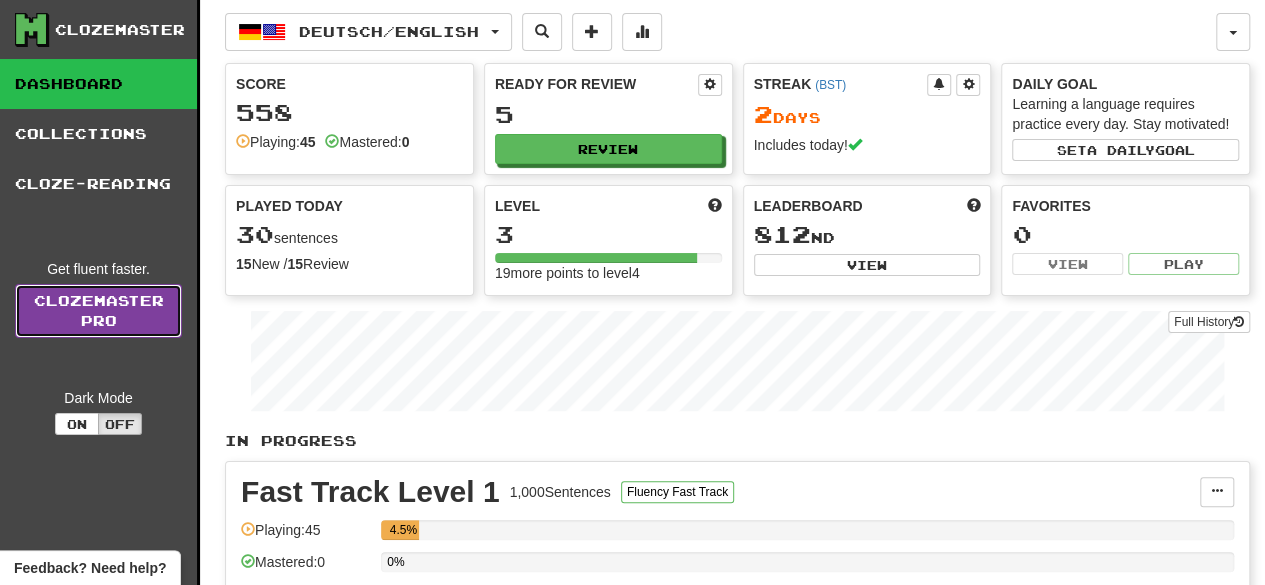 click on "Clozemaster Pro" at bounding box center (98, 311) 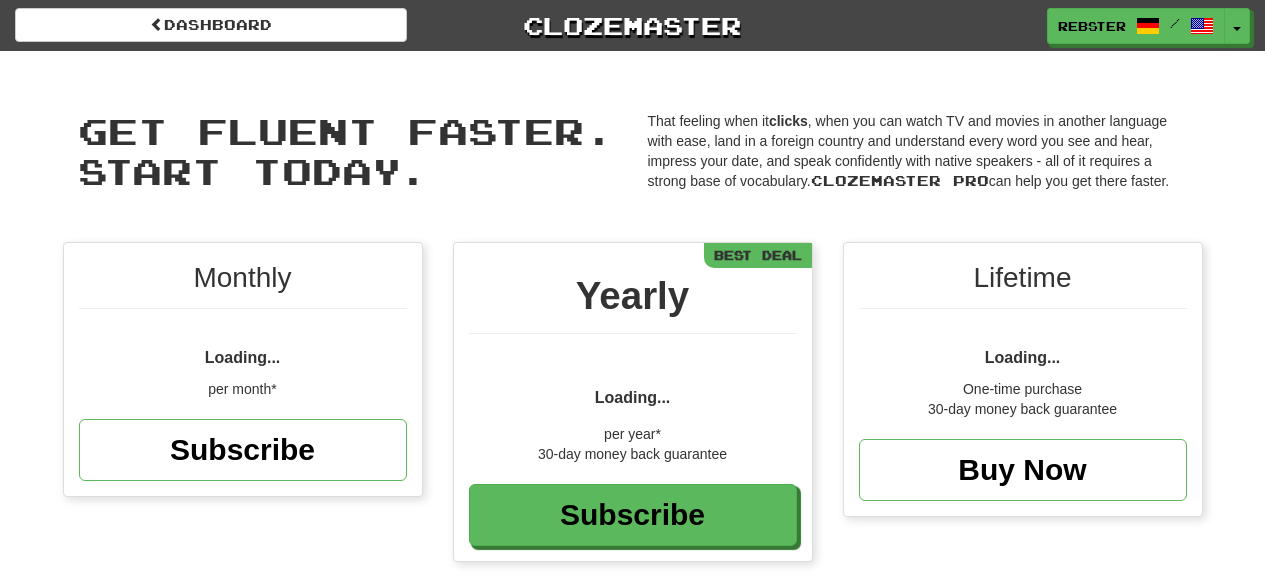 scroll, scrollTop: 0, scrollLeft: 0, axis: both 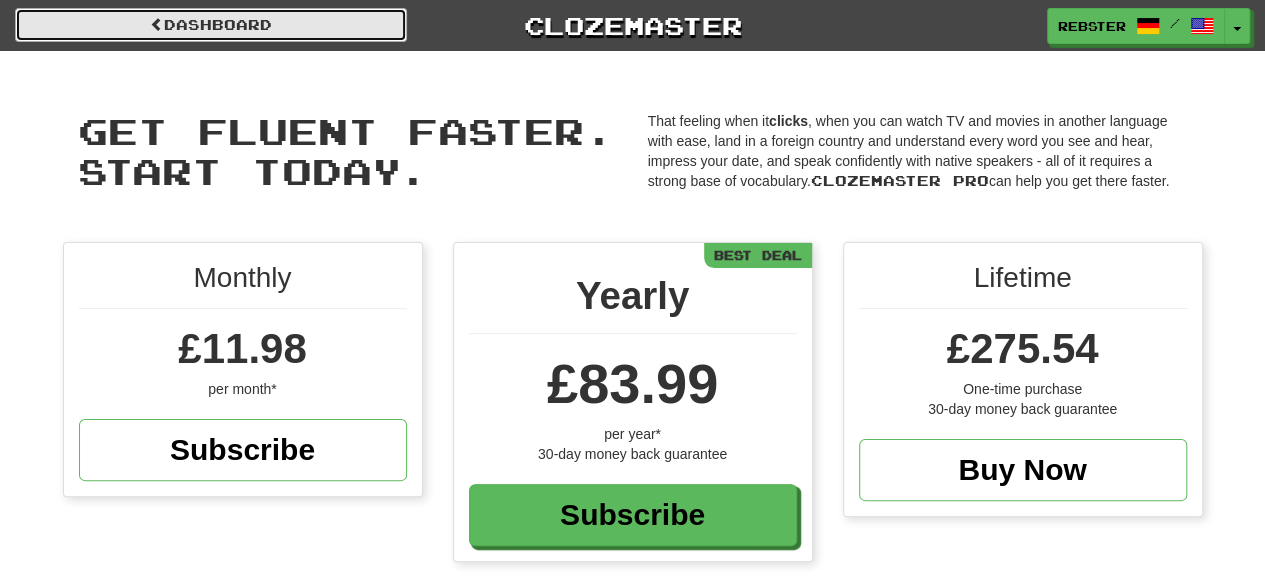 click on "Dashboard" at bounding box center [211, 25] 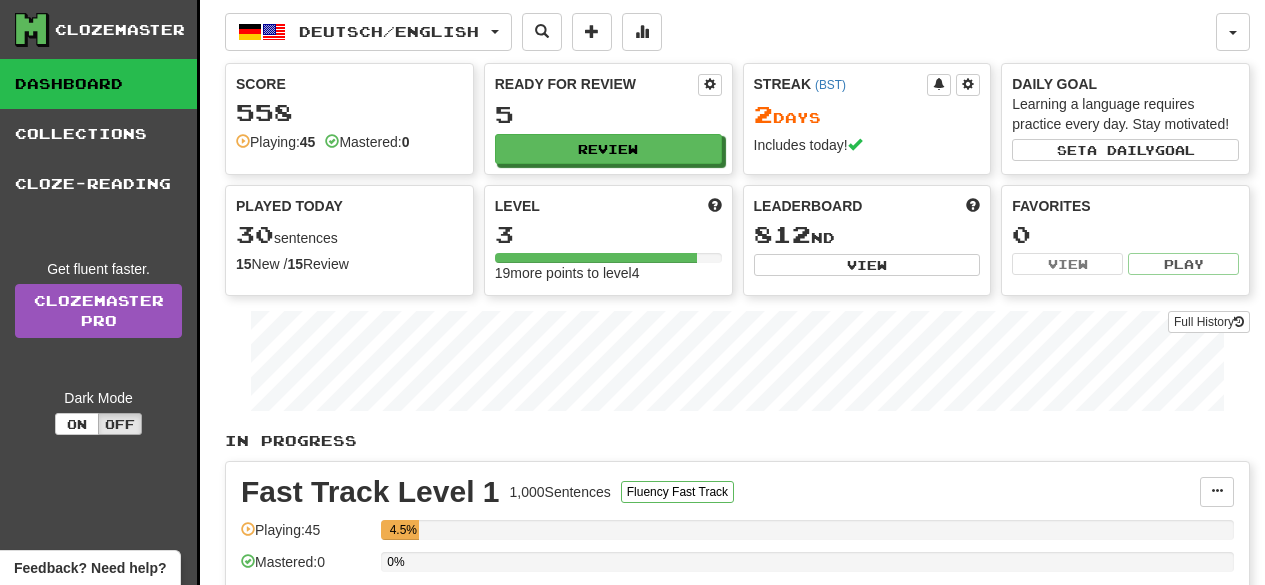 scroll, scrollTop: 0, scrollLeft: 0, axis: both 